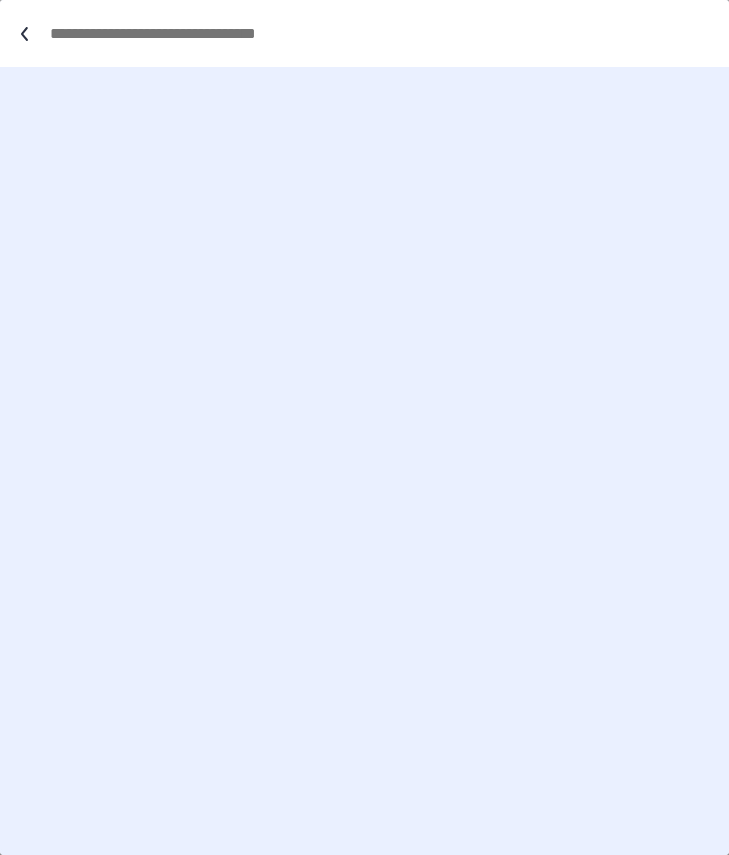 scroll, scrollTop: 0, scrollLeft: 0, axis: both 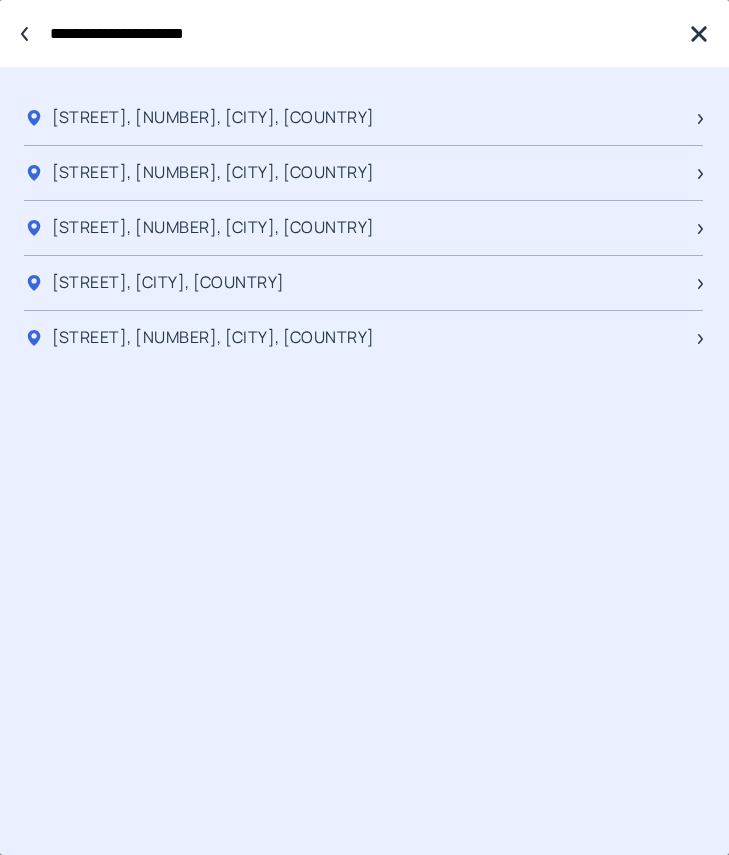click on "**********" at bounding box center [359, 33] 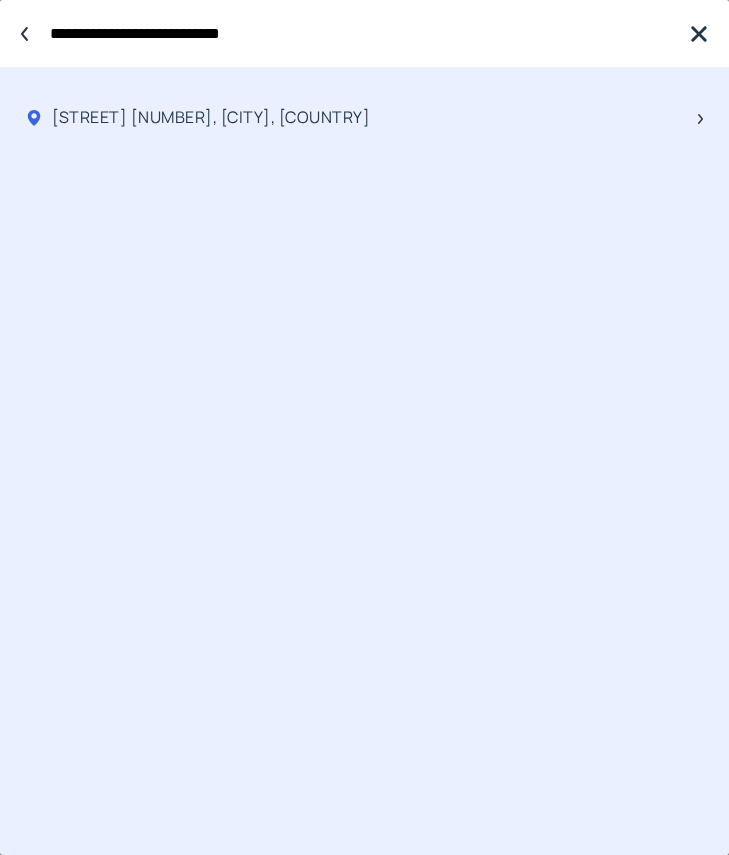 click on "**********" at bounding box center (359, 33) 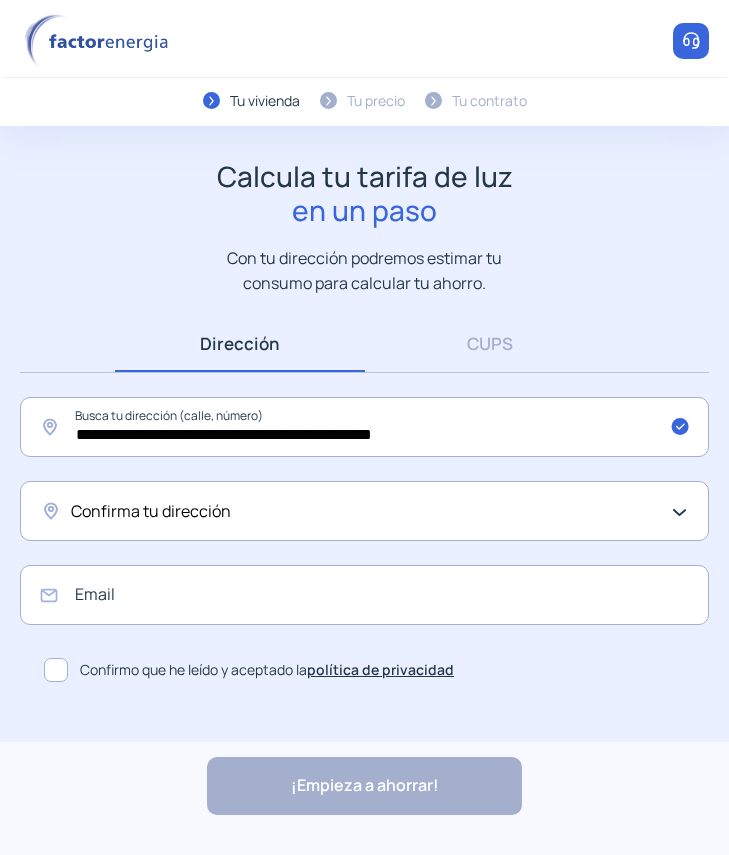 click on "**********" 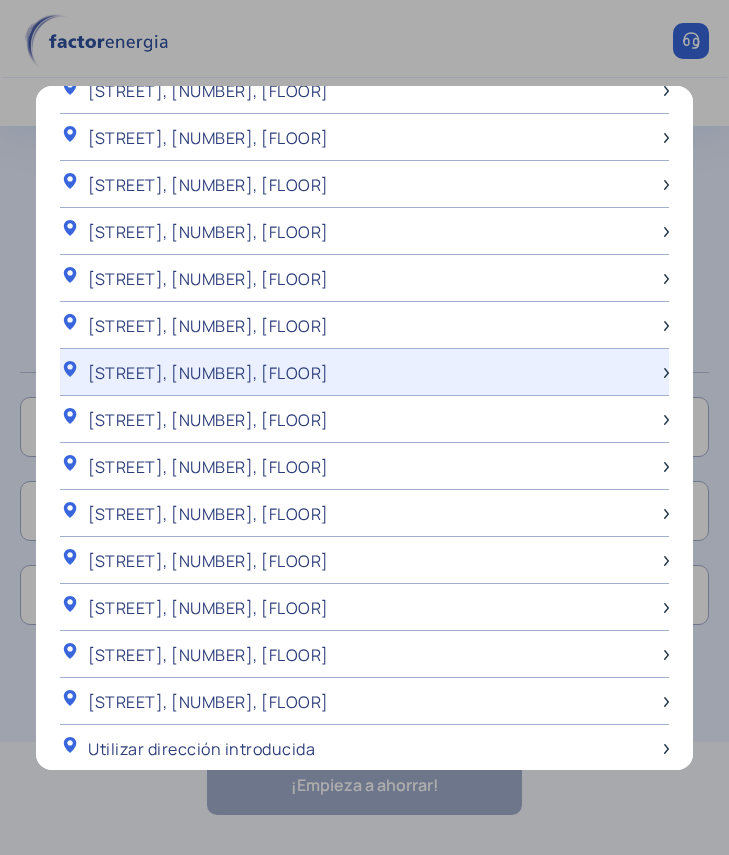 scroll, scrollTop: 1801, scrollLeft: 0, axis: vertical 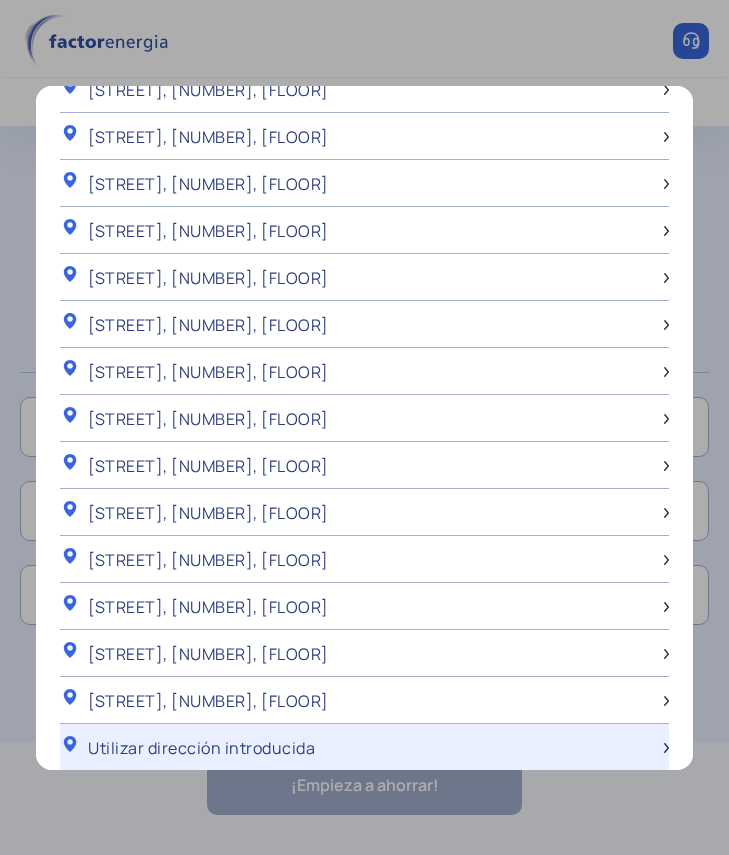 click on "Utilizar dirección introducida" at bounding box center (201, 748) 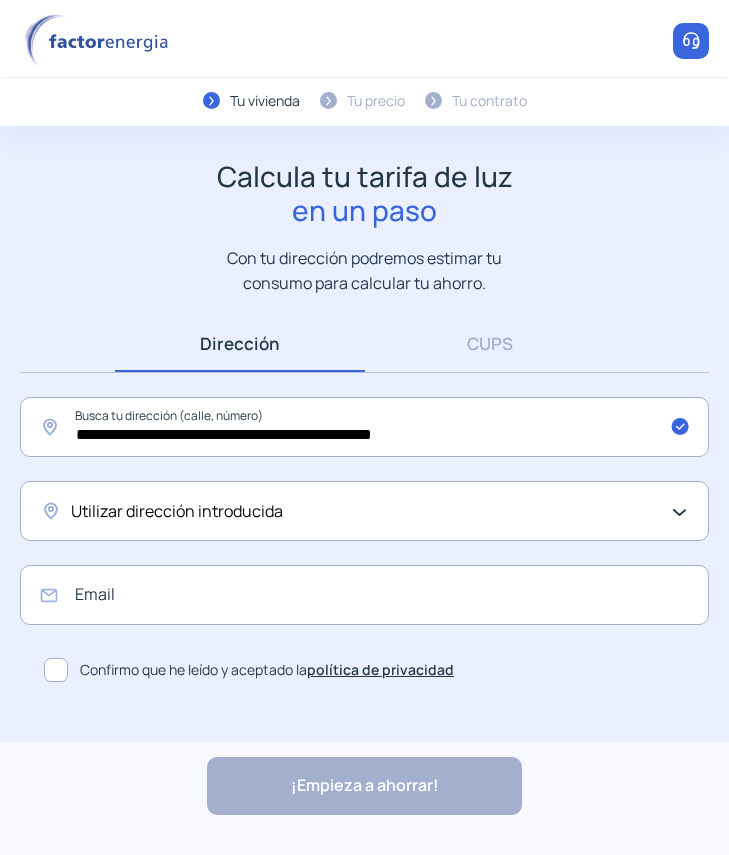 click on "Utilizar dirección introducida" 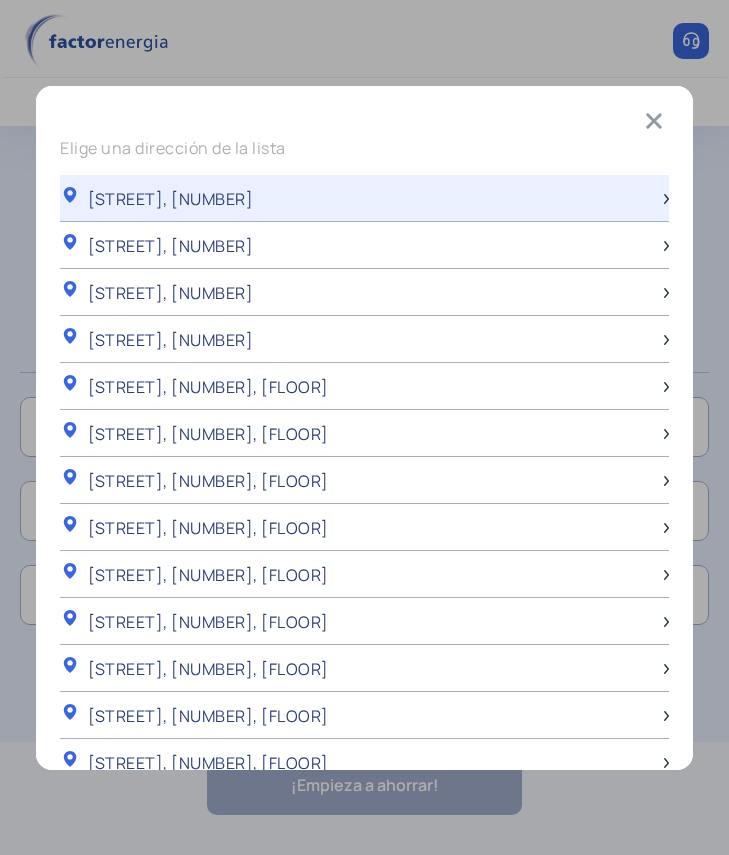 click on "[STREET], [NUMBER]" at bounding box center [170, 199] 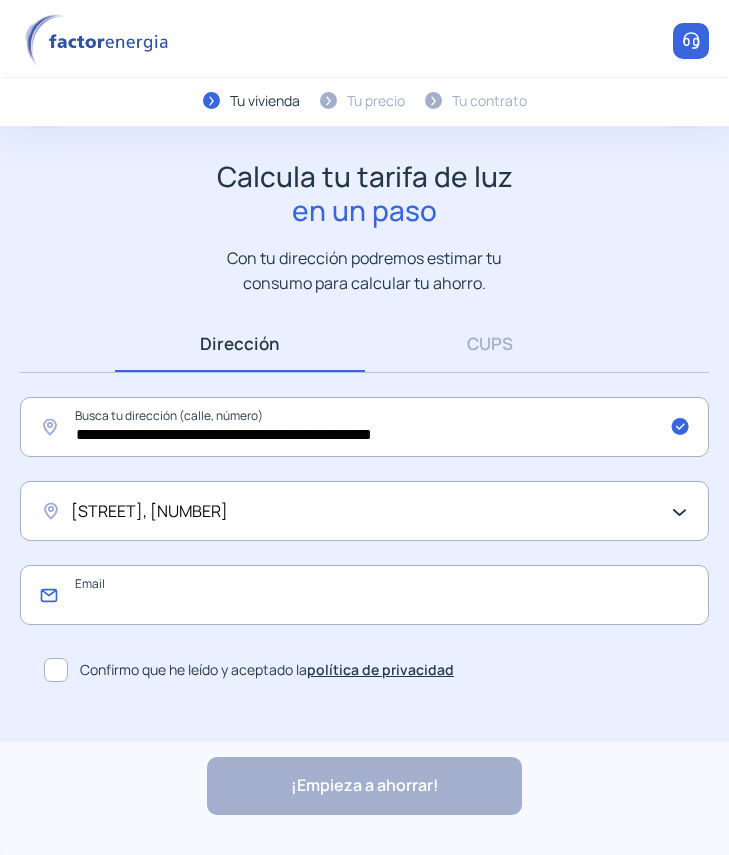 click 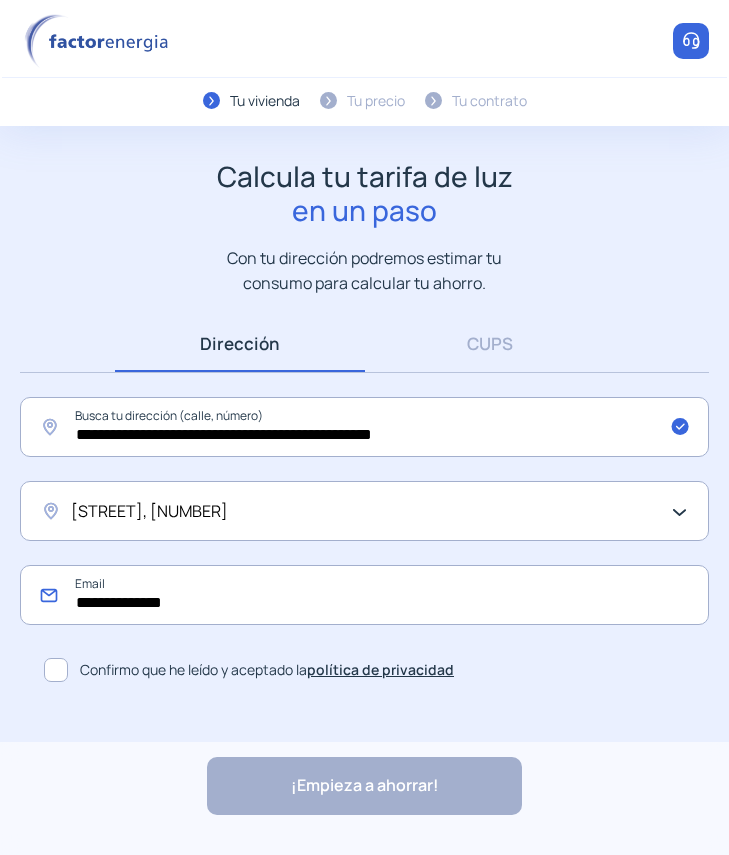 type on "**********" 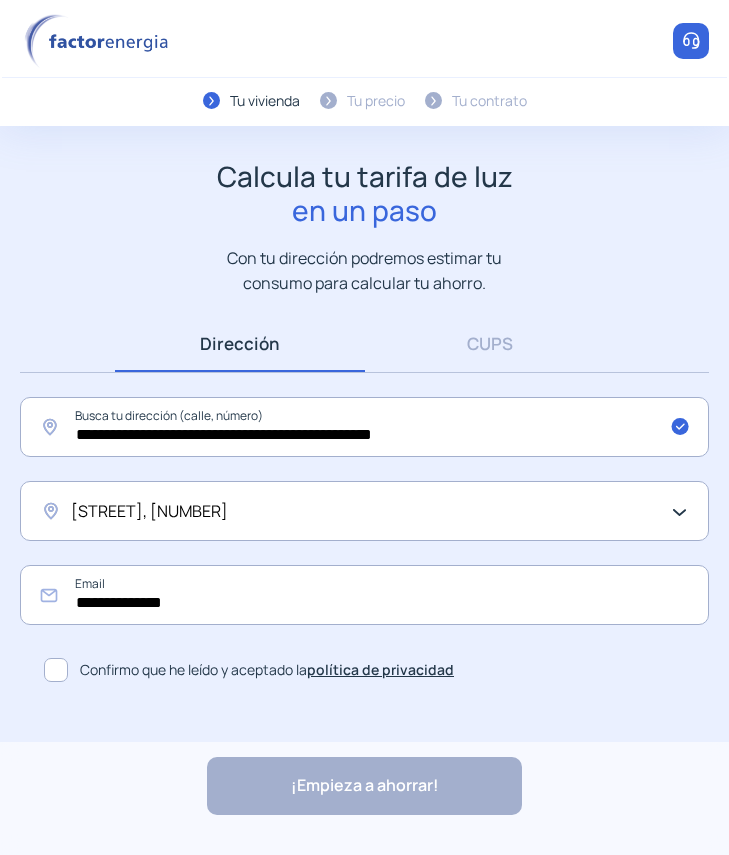 click 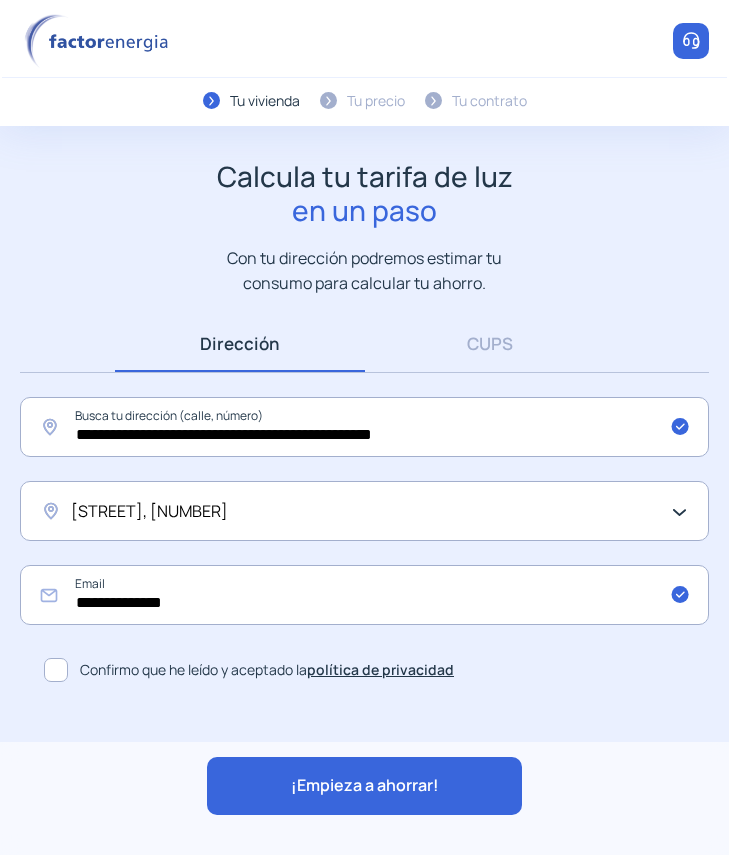 click on "¡Empieza a ahorrar!" 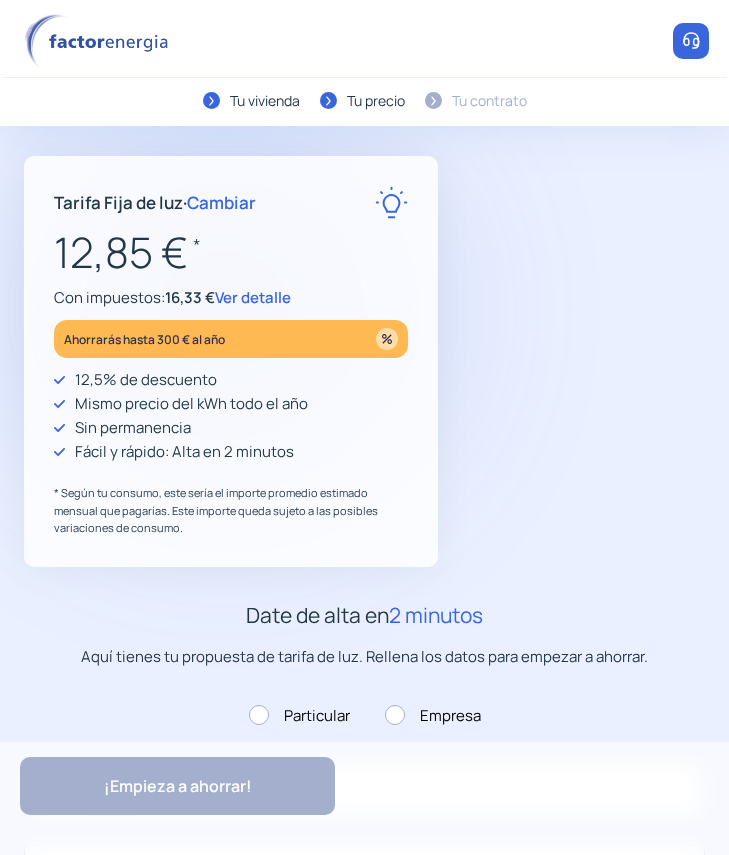 type on "**********" 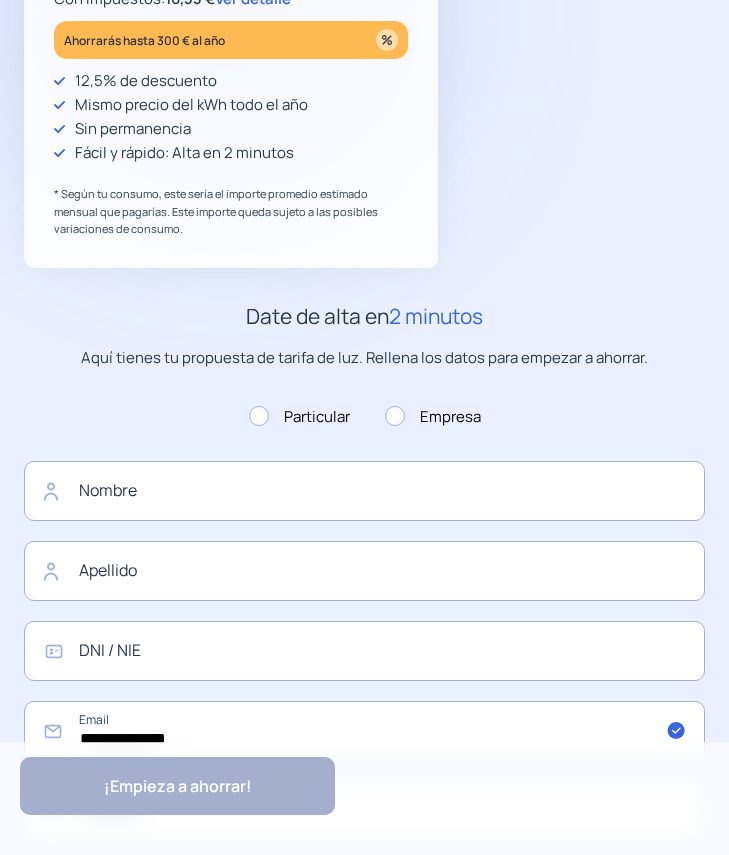 scroll, scrollTop: 300, scrollLeft: 0, axis: vertical 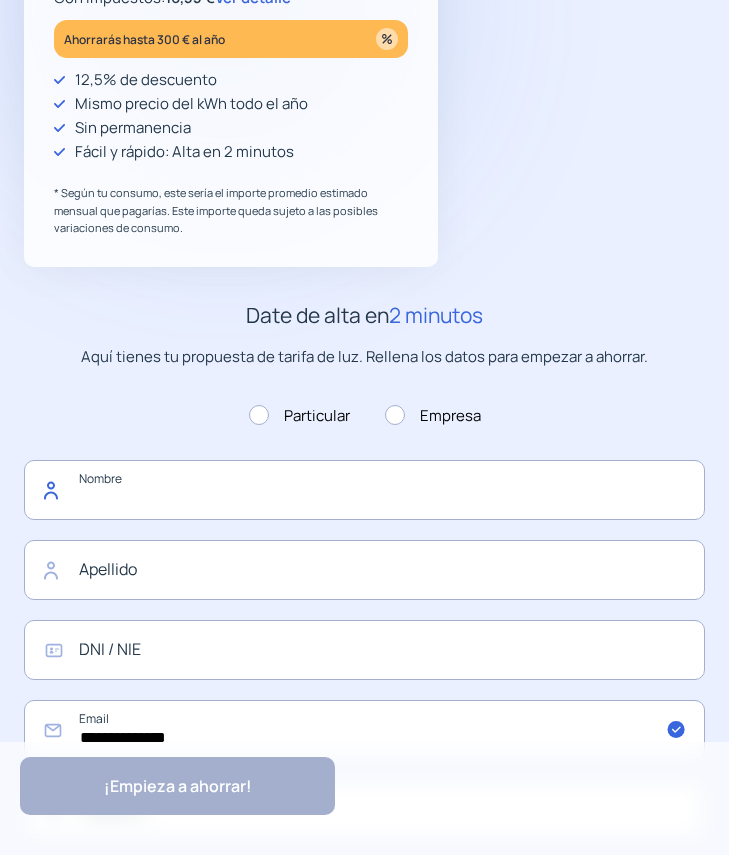 click 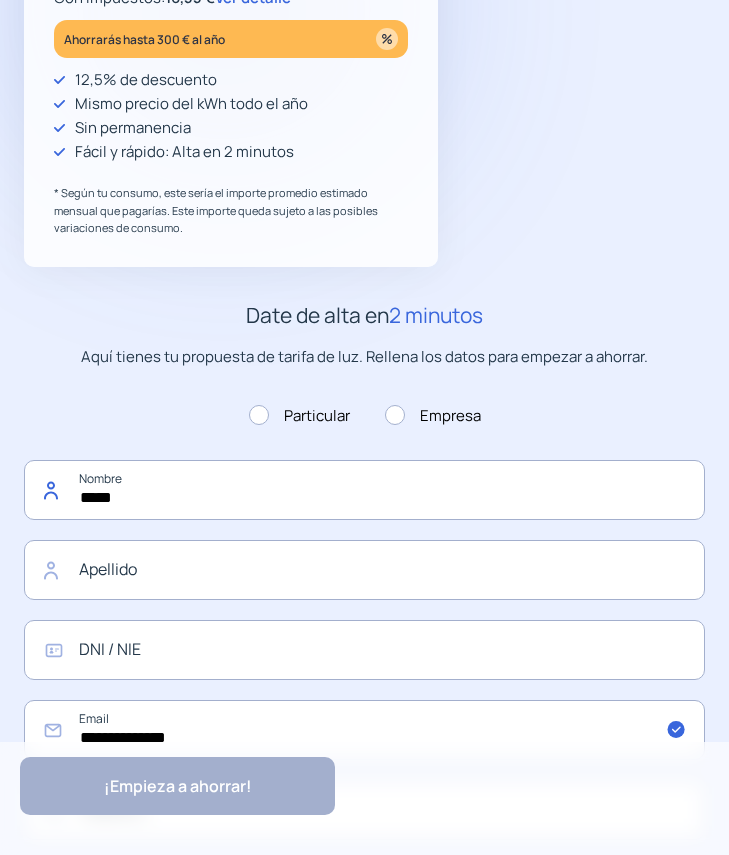 type on "*****" 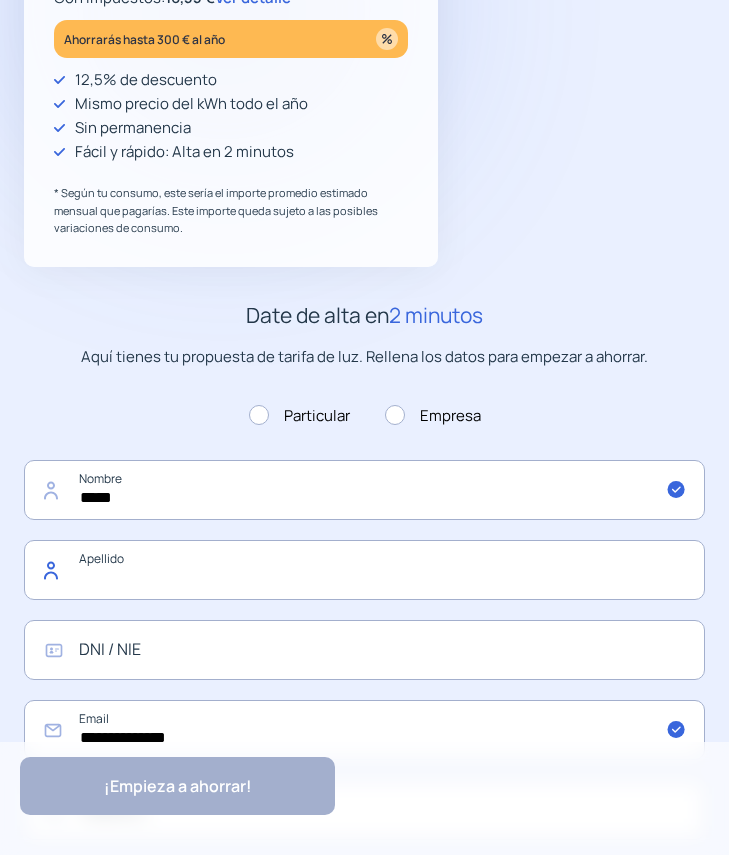 click 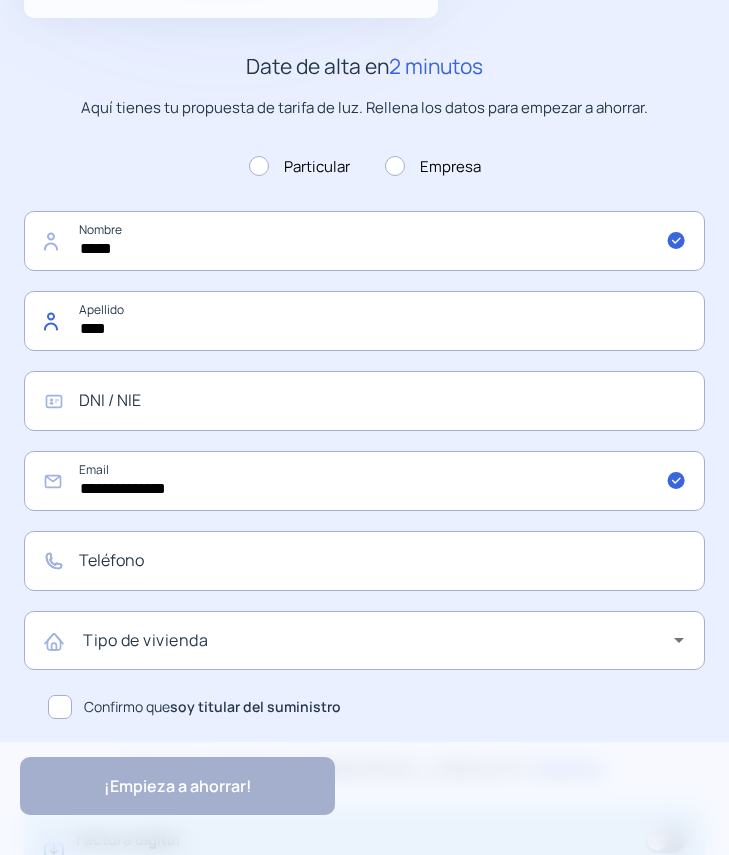 scroll, scrollTop: 600, scrollLeft: 0, axis: vertical 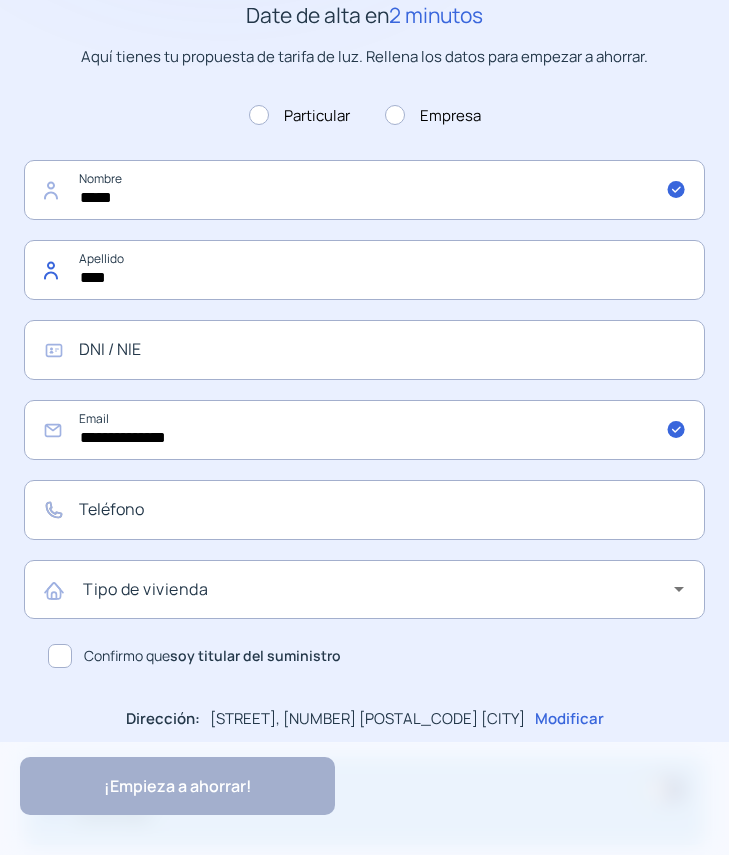type on "****" 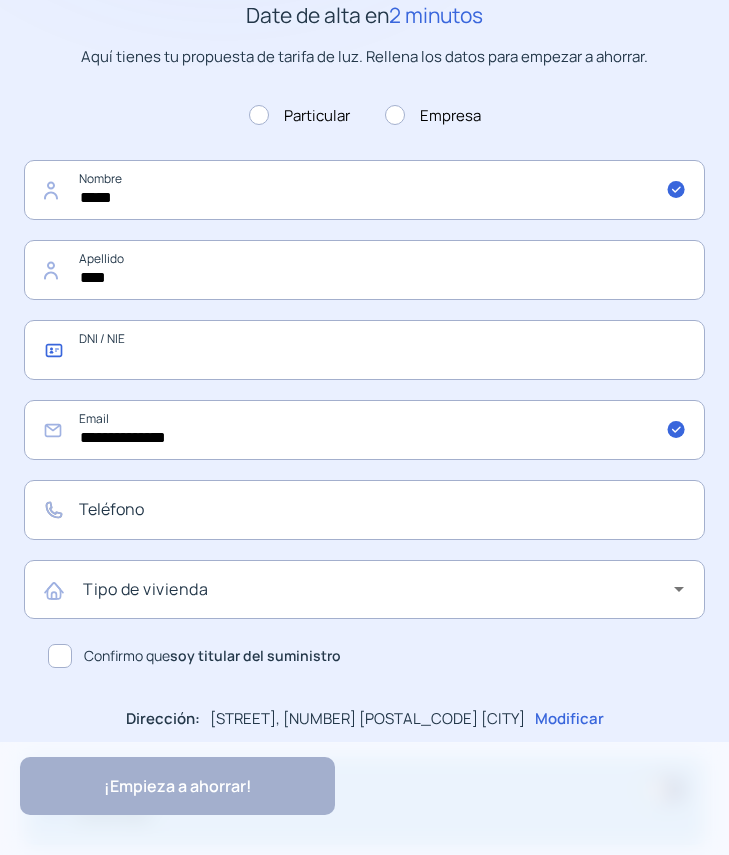 click 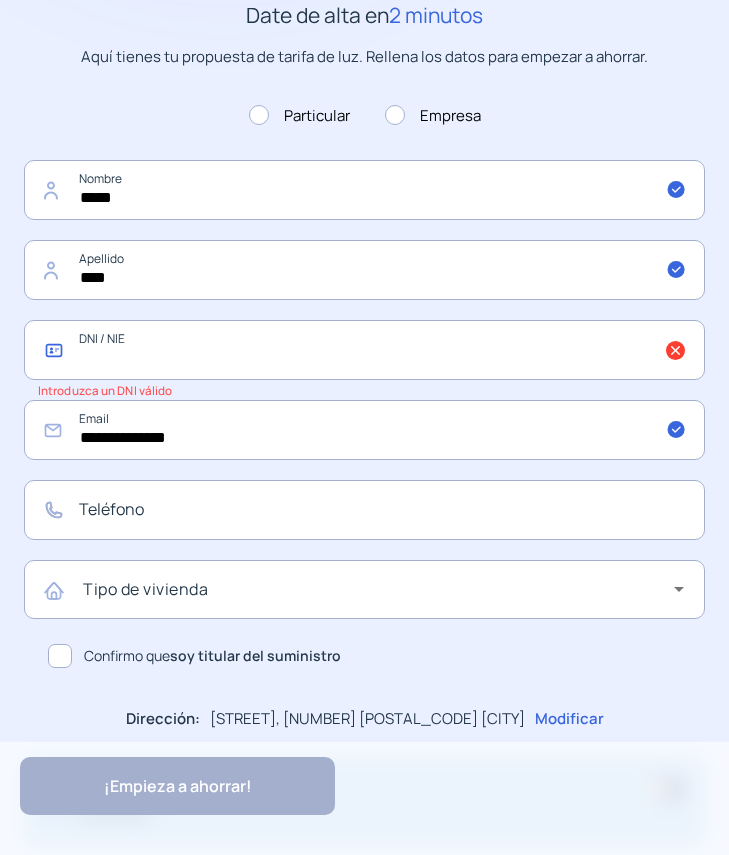 click 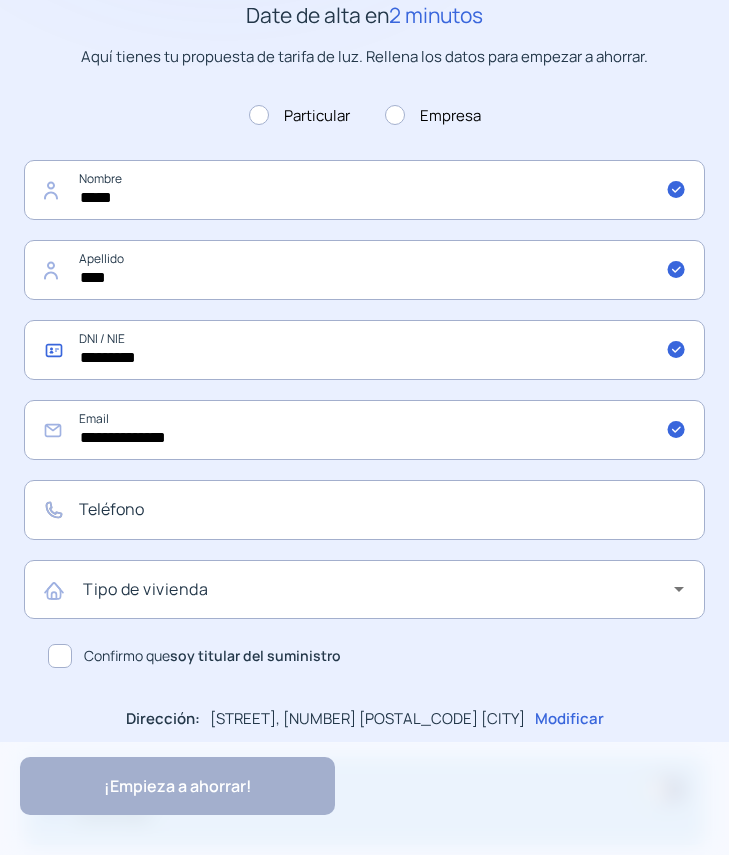 type on "*********" 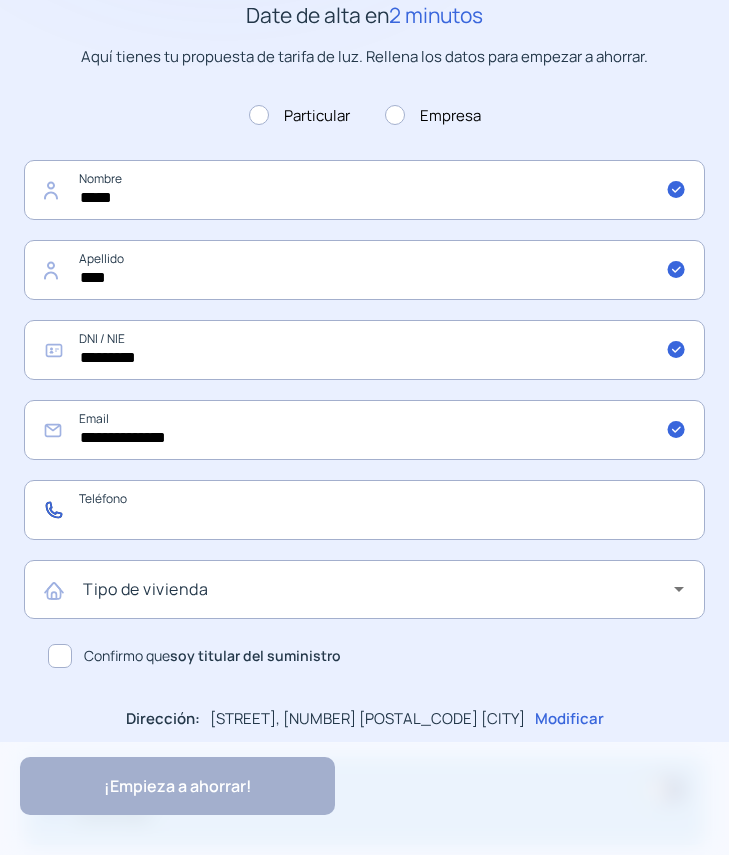 click 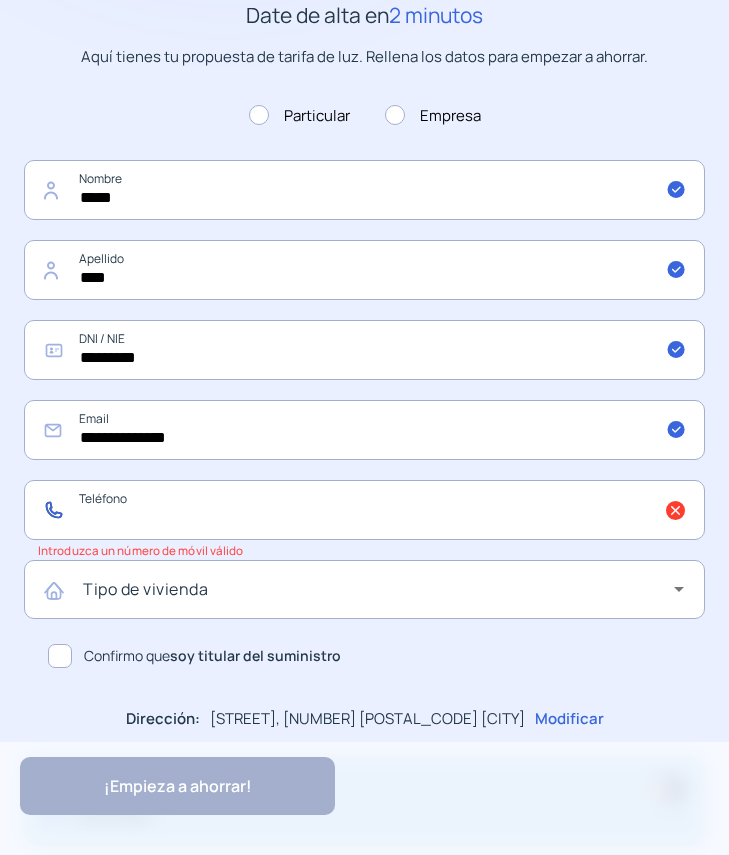 drag, startPoint x: 140, startPoint y: 500, endPoint x: 138, endPoint y: 510, distance: 10.198039 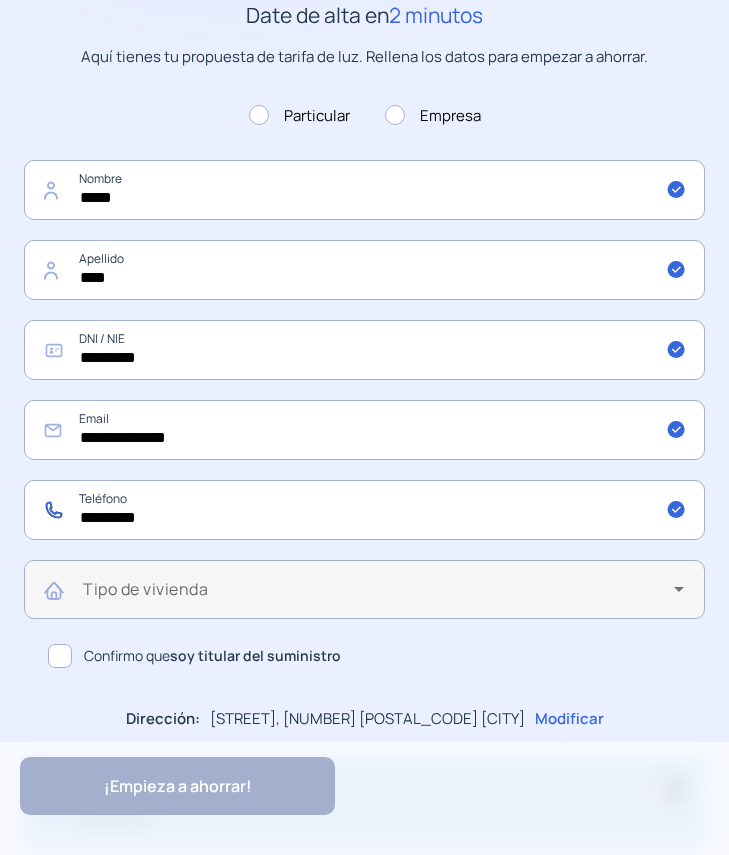 type on "*********" 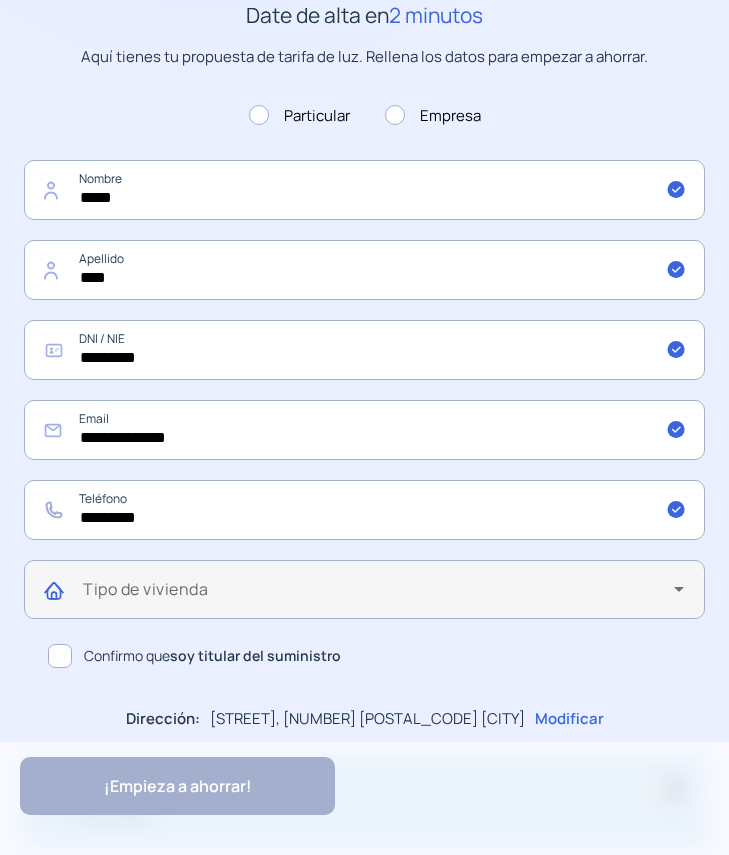 click at bounding box center (378, 597) 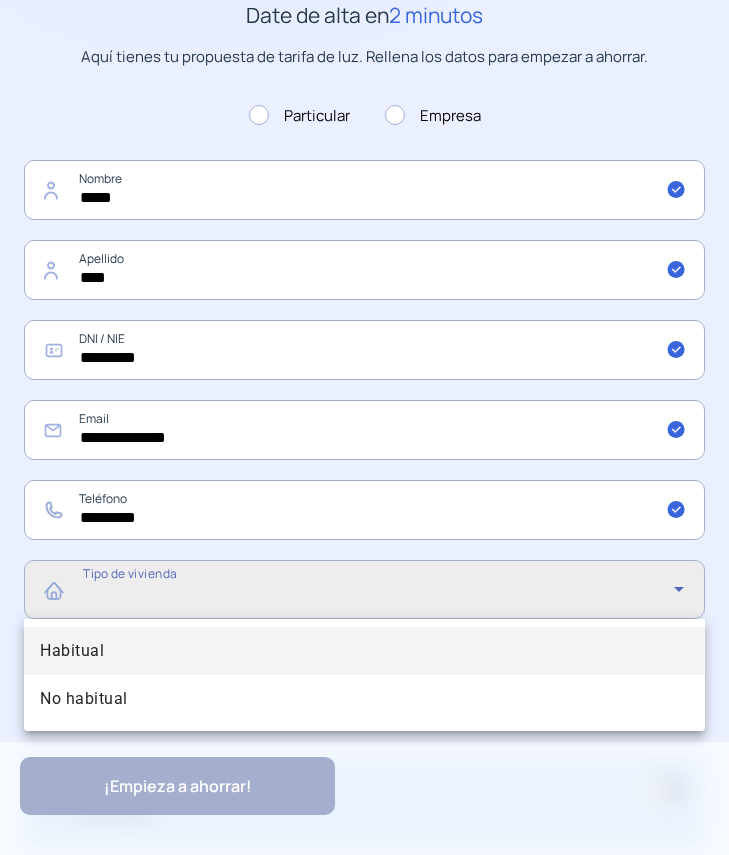 click on "Habitual" at bounding box center [72, 651] 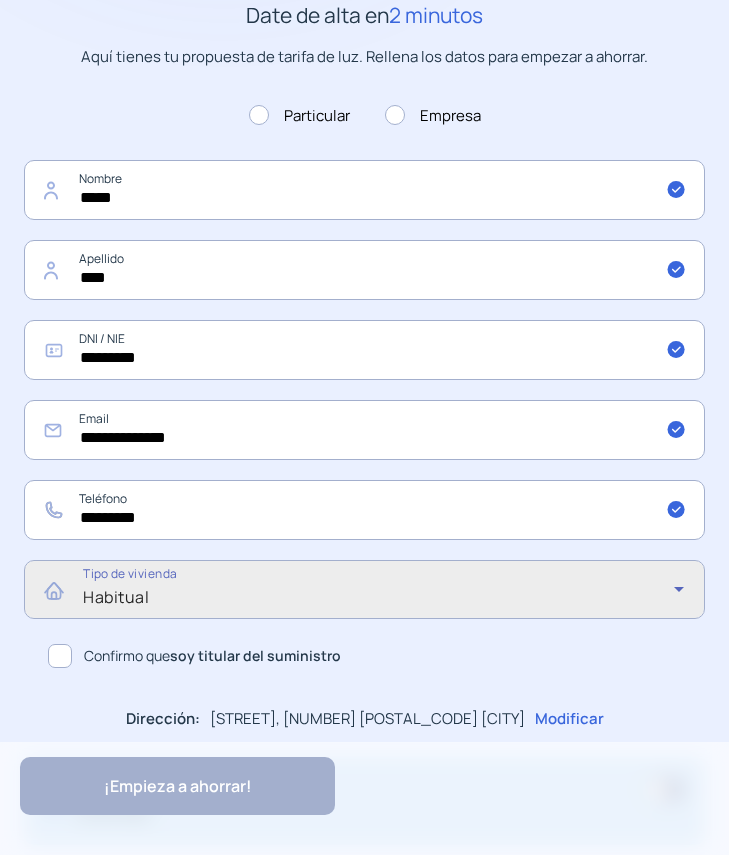 click 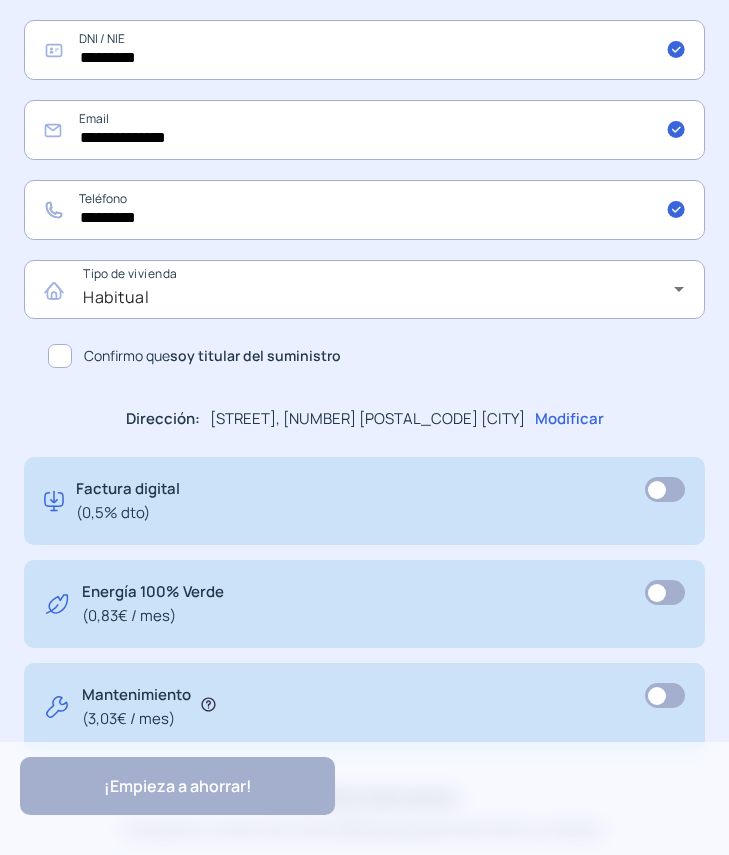 scroll, scrollTop: 1209, scrollLeft: 0, axis: vertical 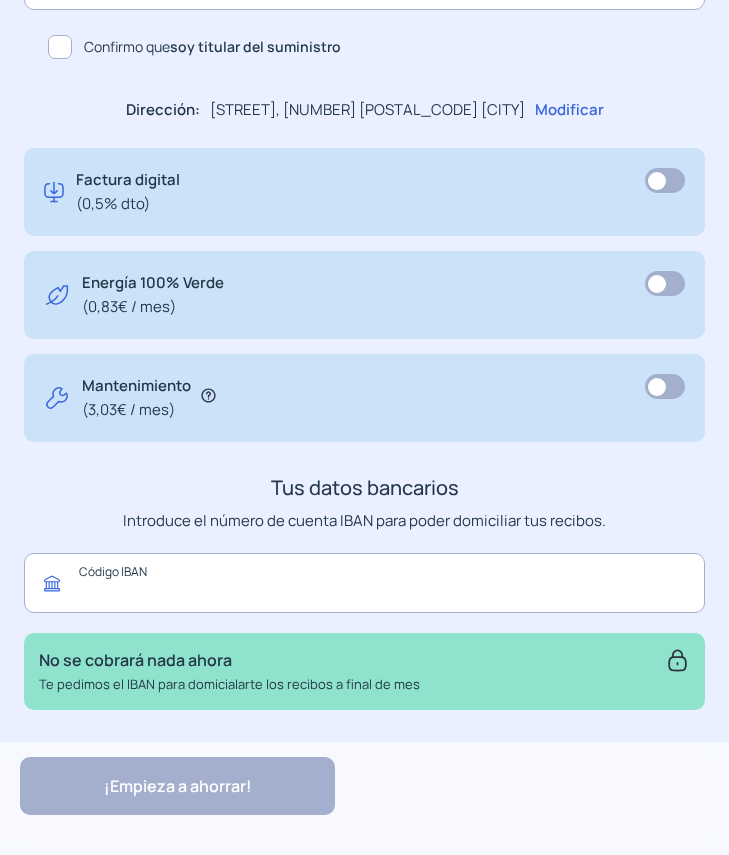 drag, startPoint x: 239, startPoint y: 587, endPoint x: 129, endPoint y: 622, distance: 115.43397 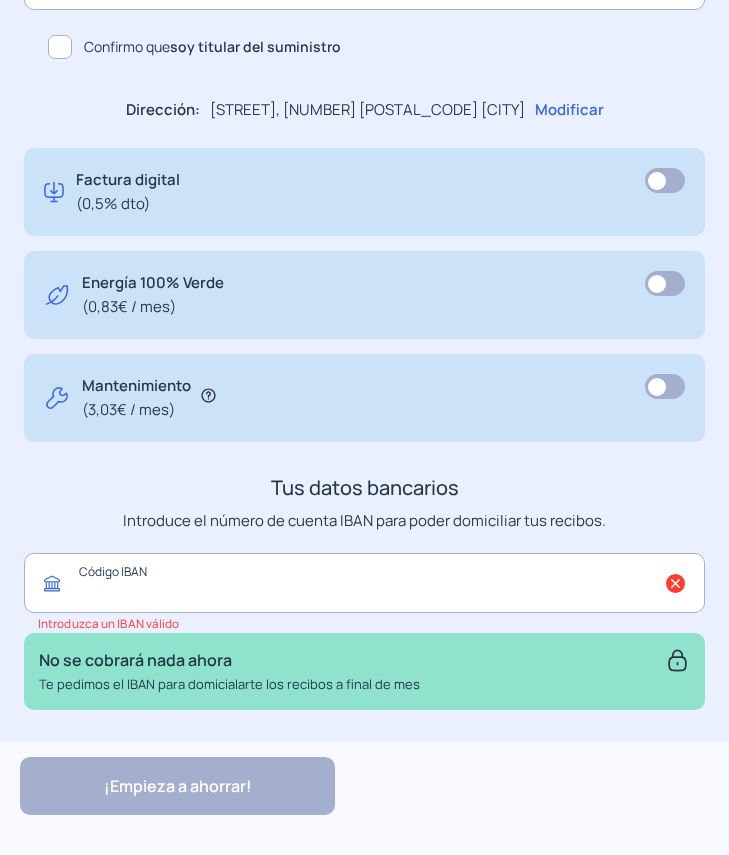 click 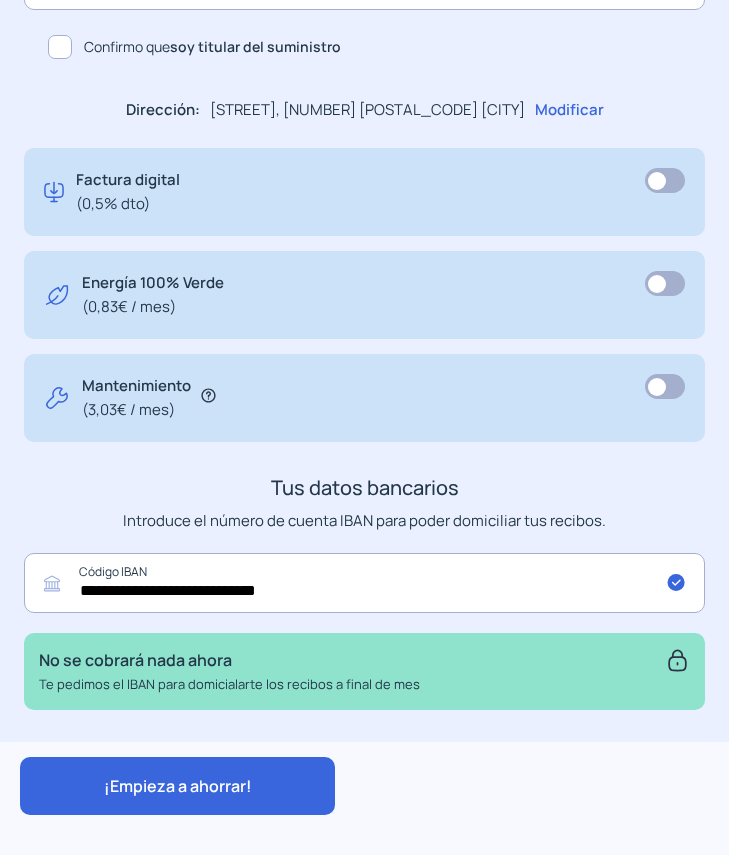 click on "¡Empieza a ahorrar!" 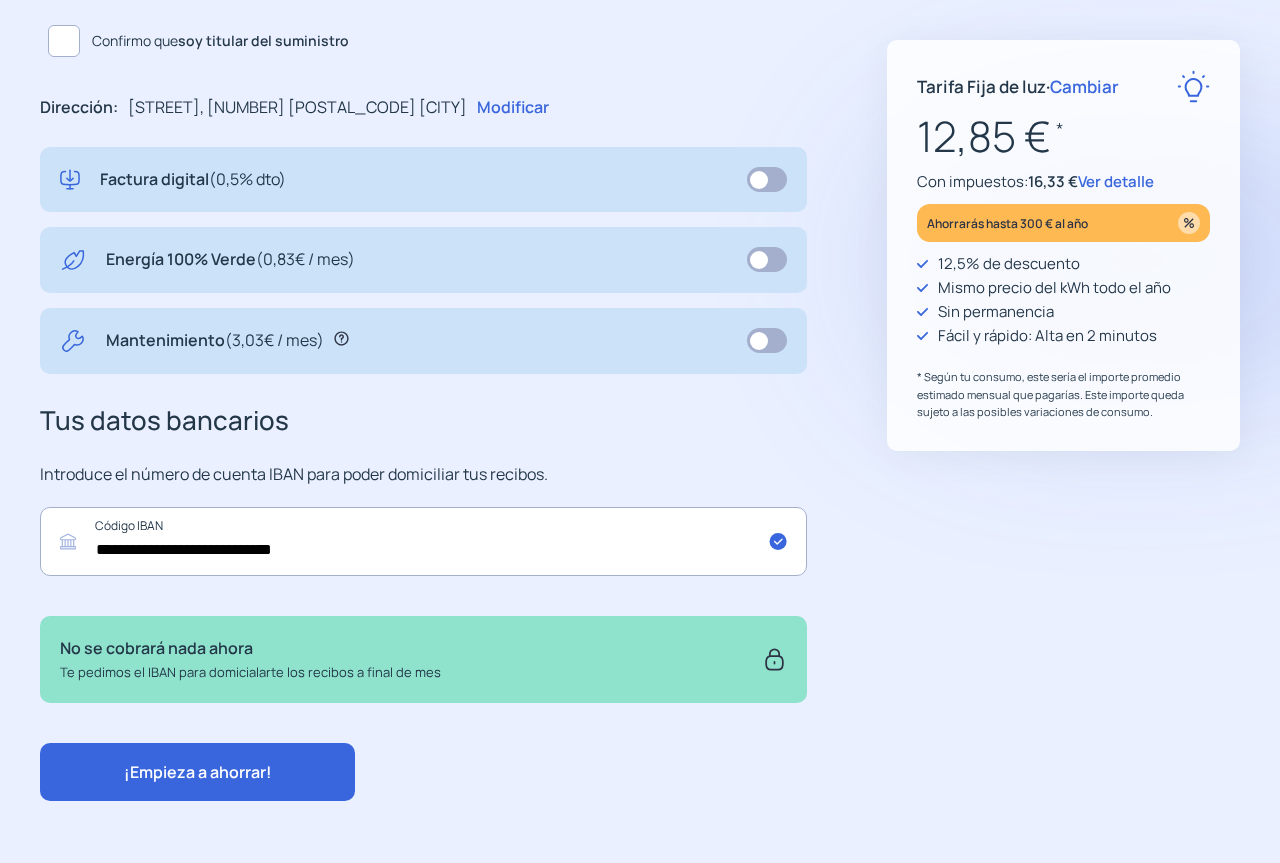 scroll, scrollTop: 206, scrollLeft: 0, axis: vertical 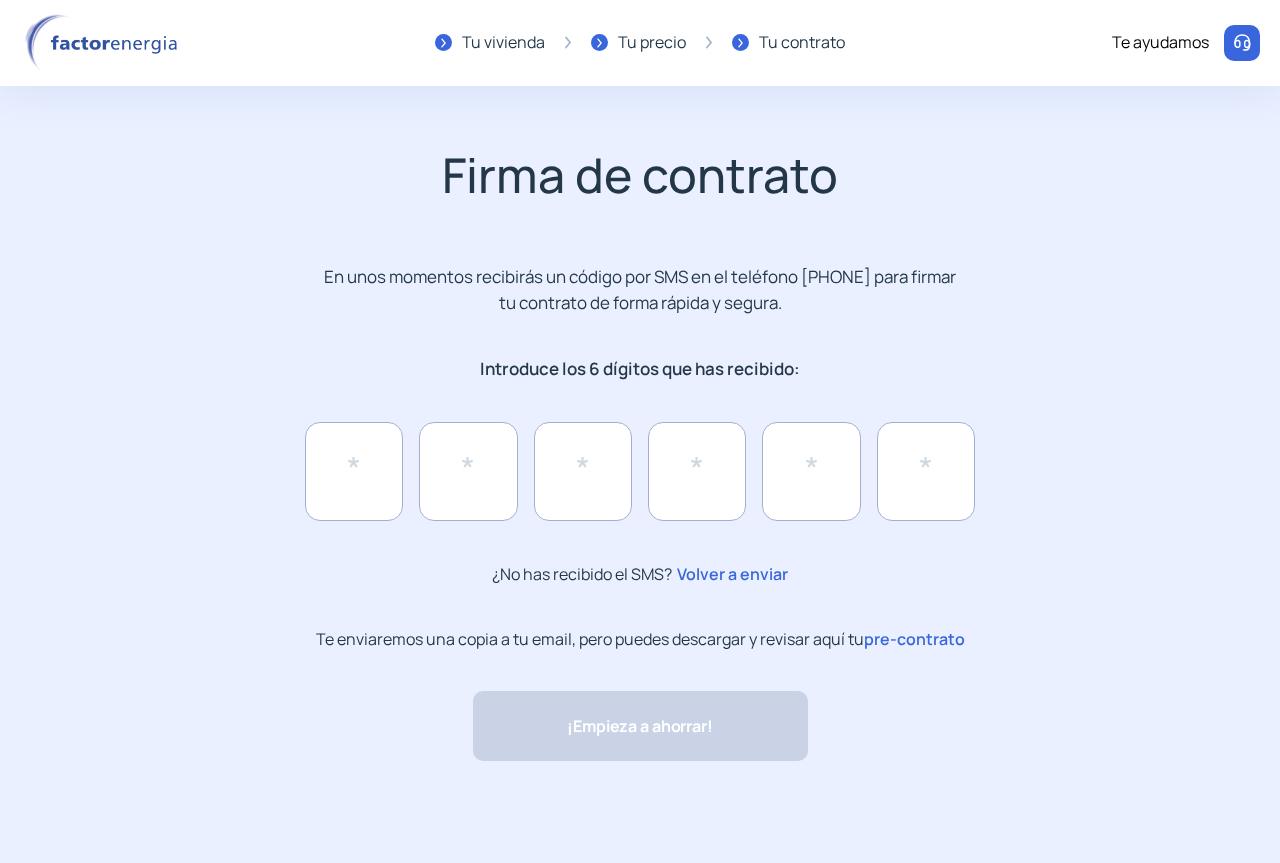 click on "pre-contrato" 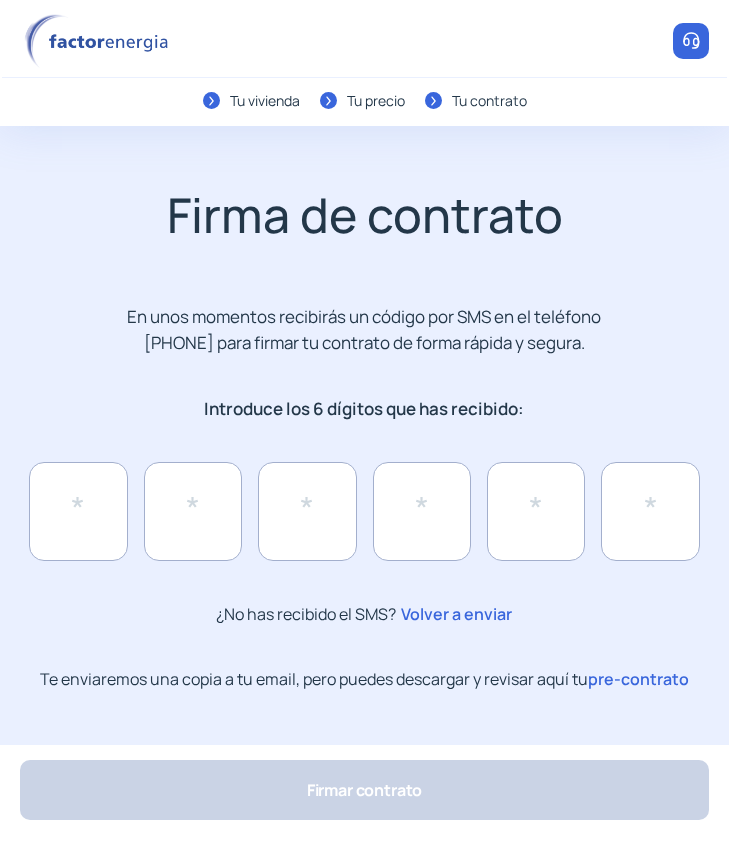 click on "Tu precio" 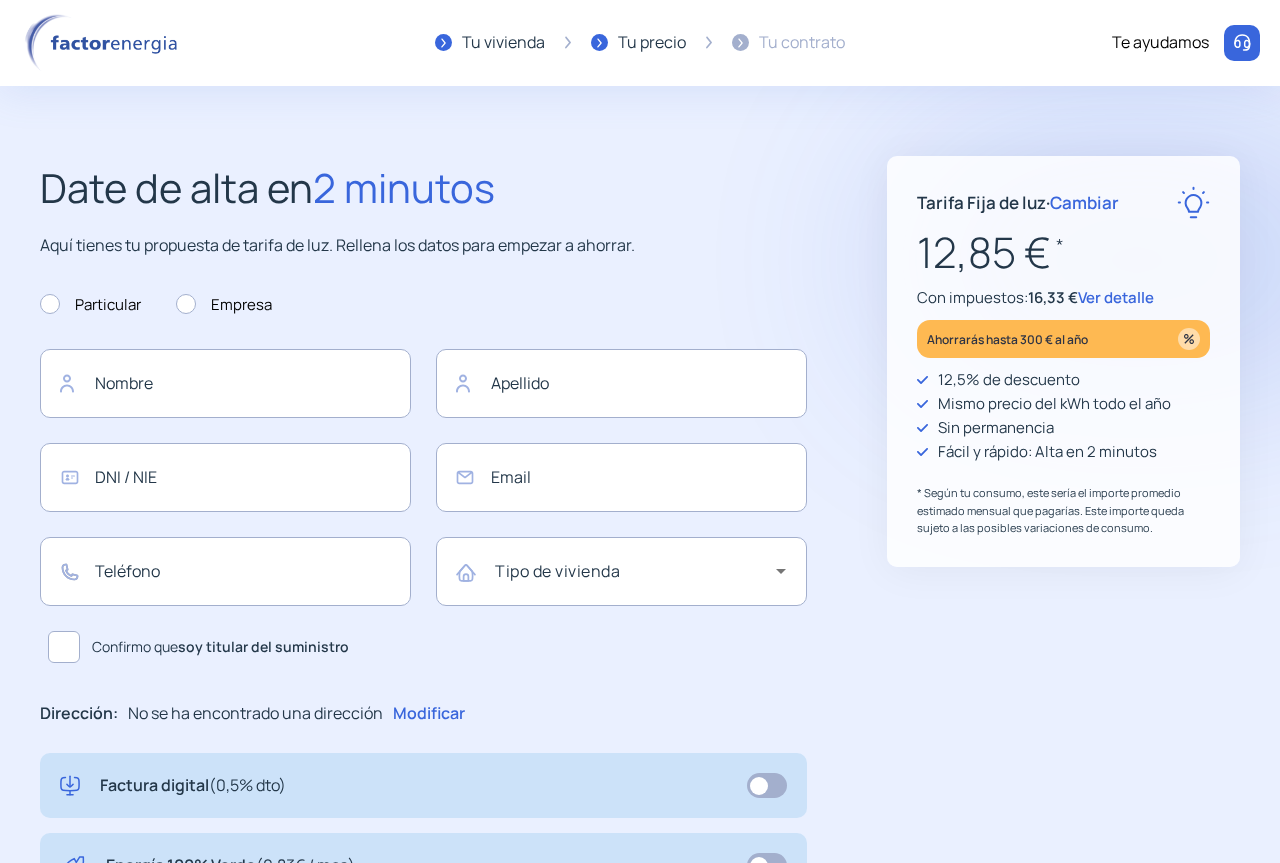 type on "*****" 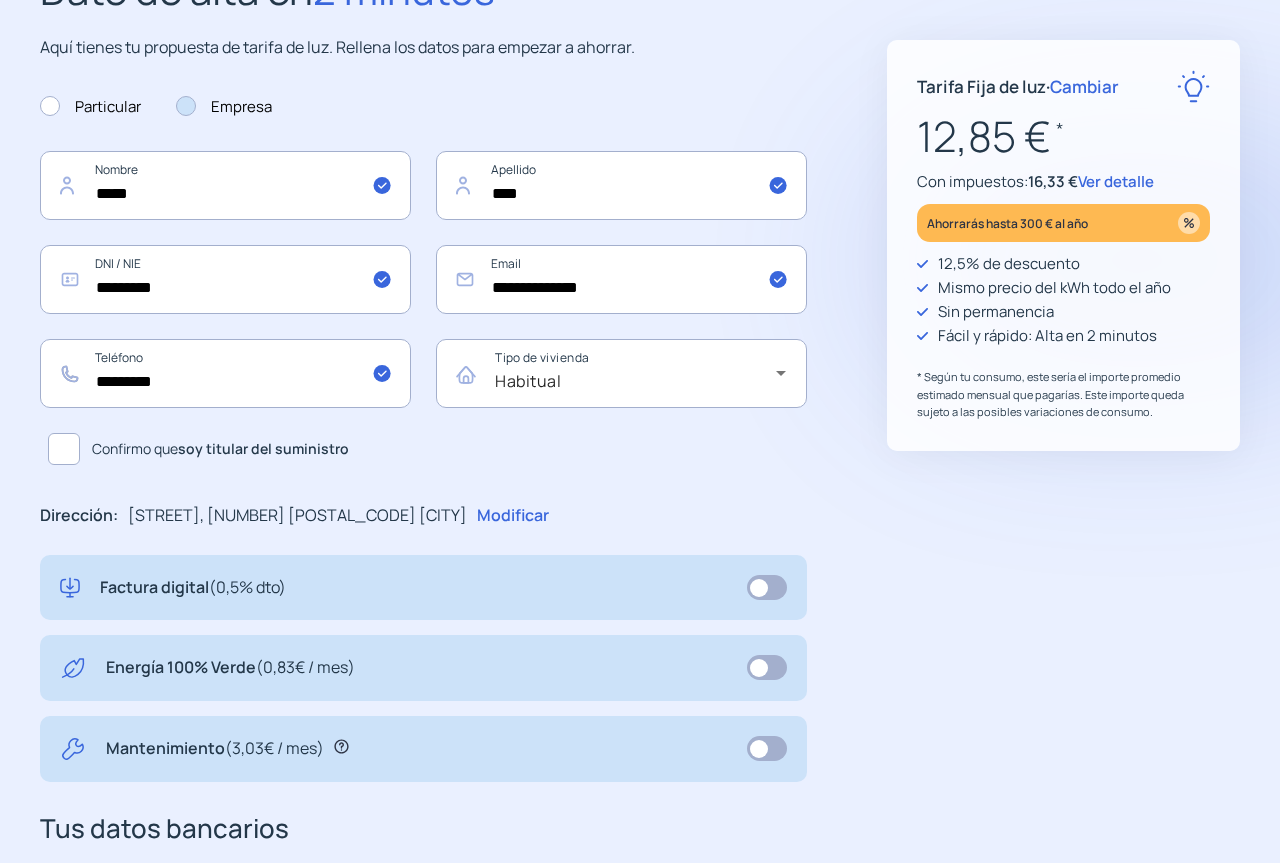 scroll, scrollTop: 0, scrollLeft: 0, axis: both 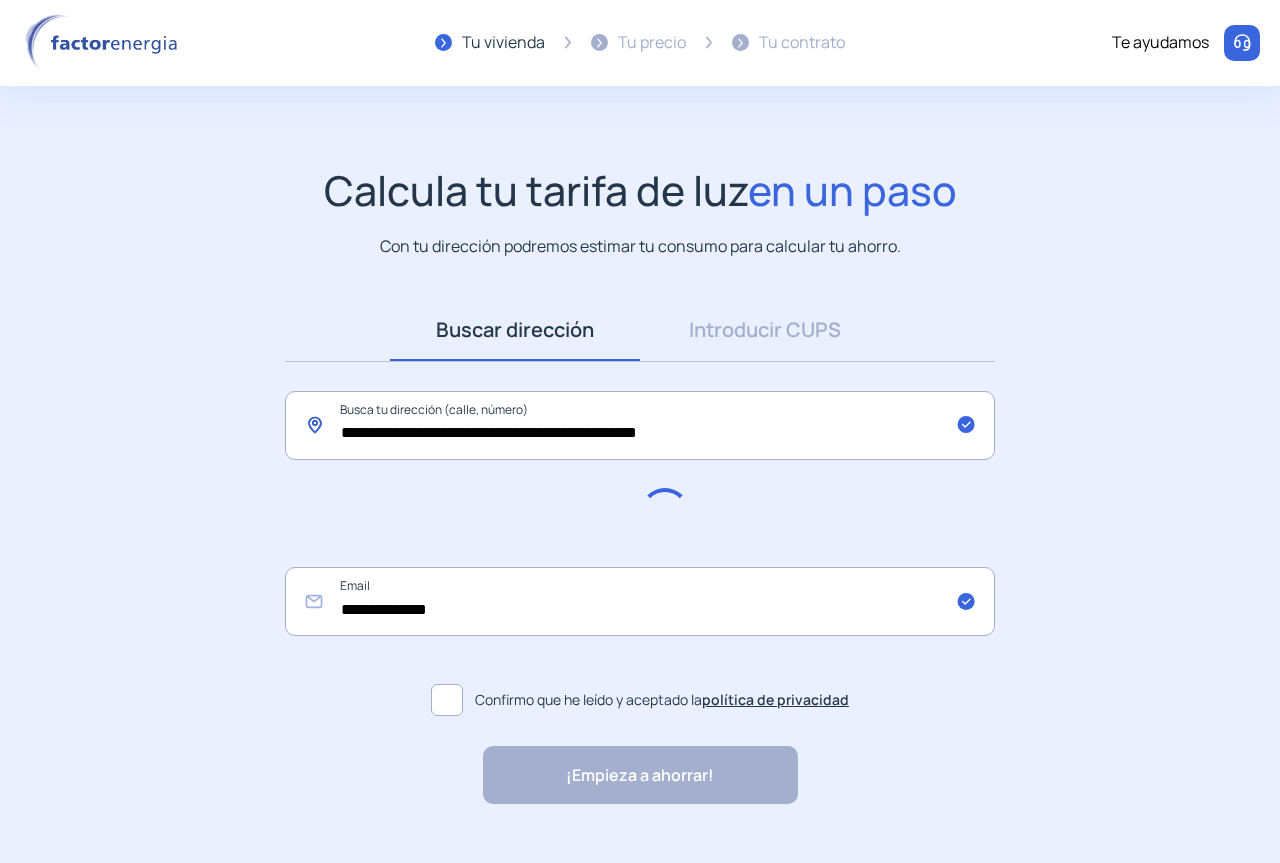 click on "**********" 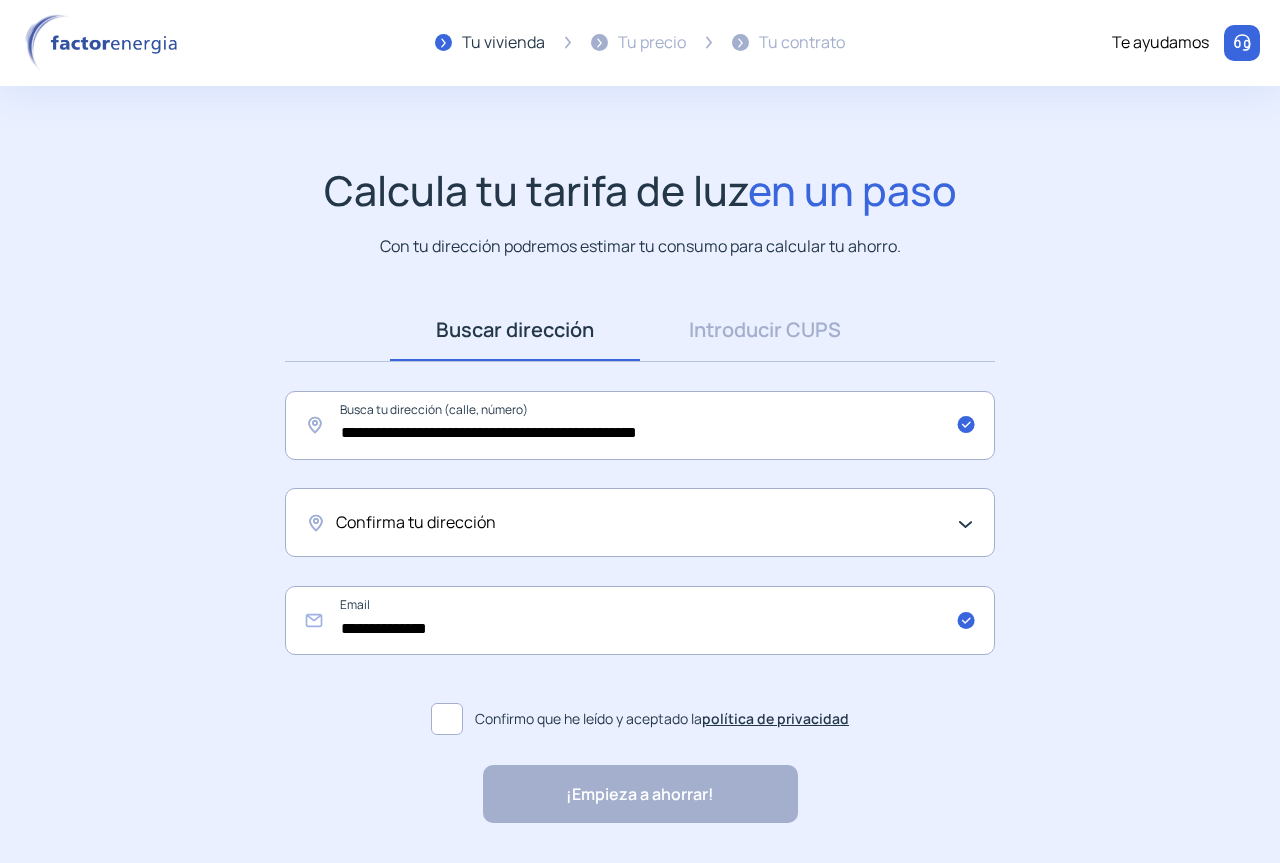 click on "Confirma tu dirección" 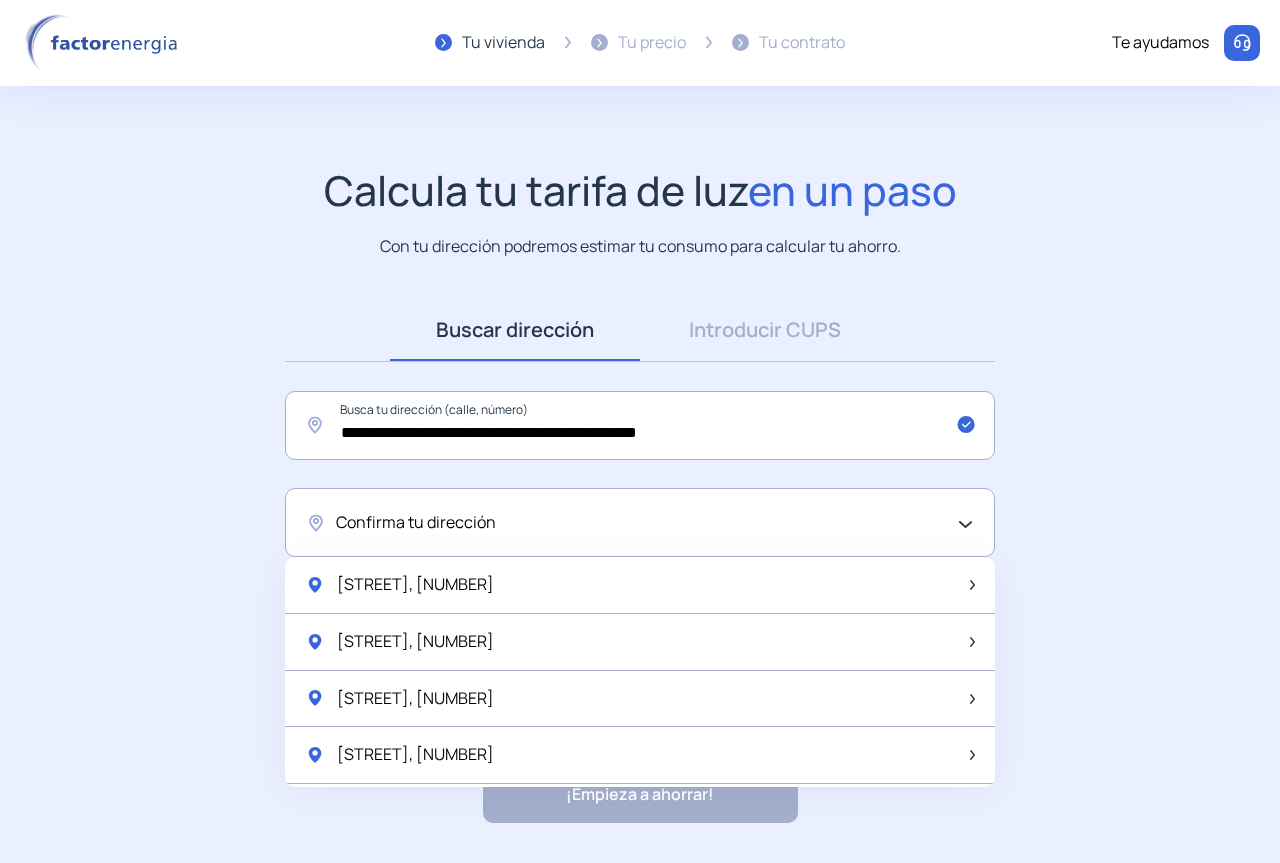 click on "Confirma tu dirección" 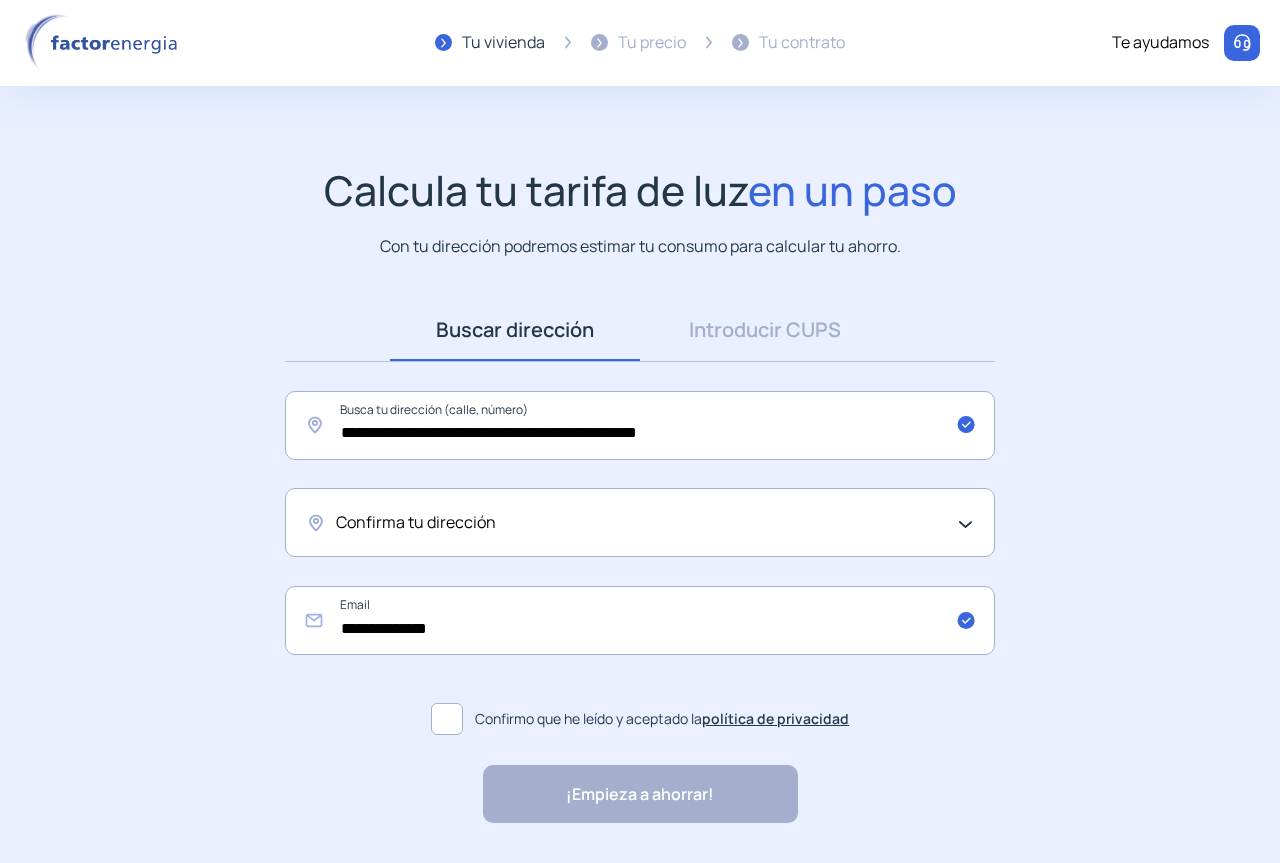 click on "Confirma tu dirección" 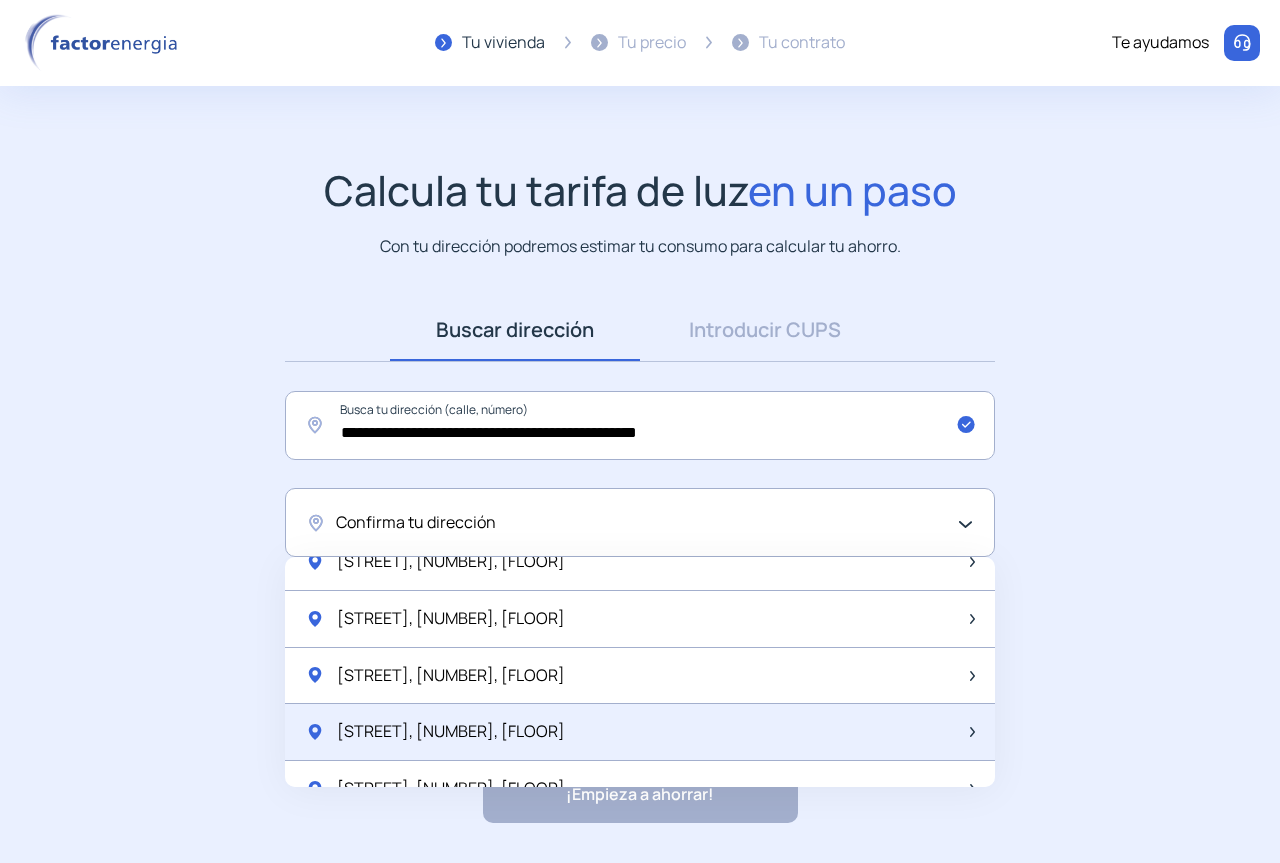 scroll, scrollTop: 2655, scrollLeft: 0, axis: vertical 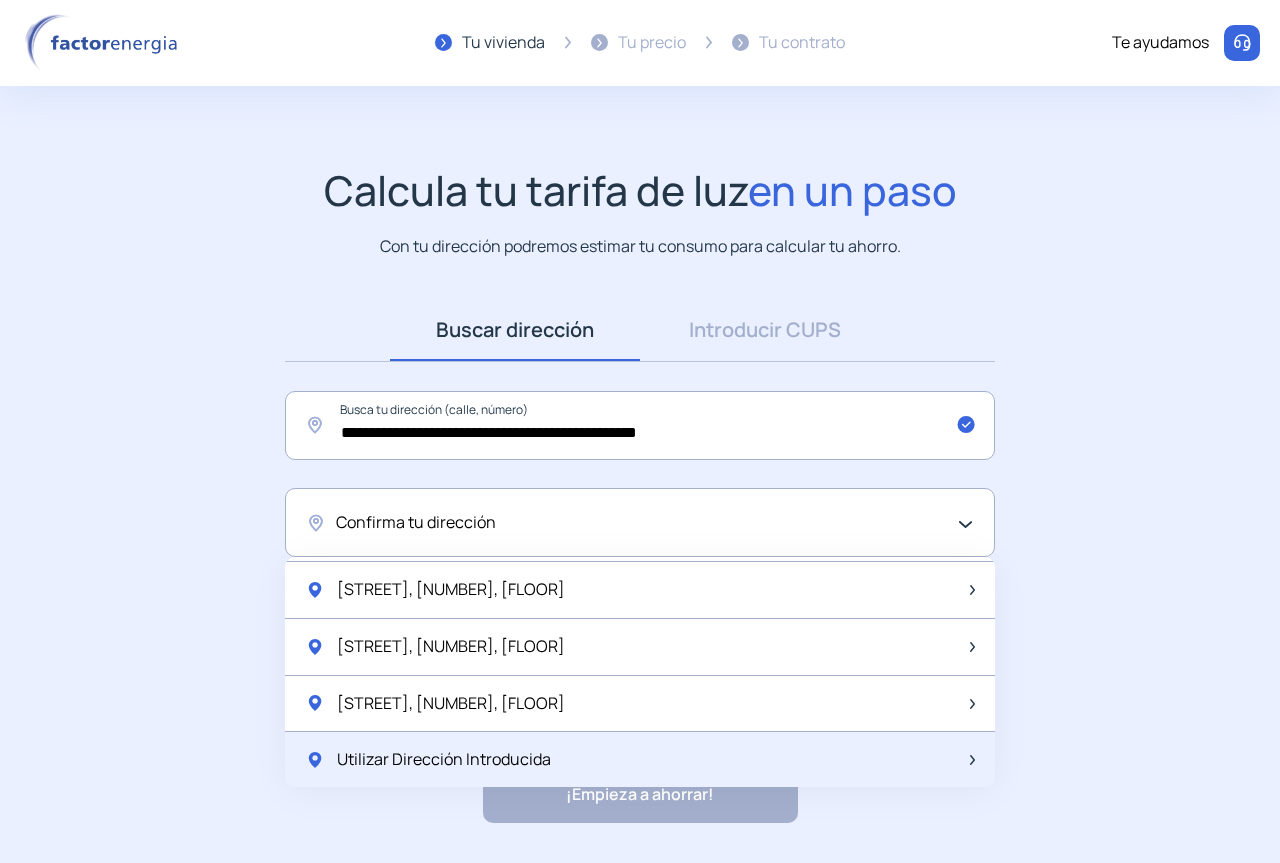 click on "Utilizar Dirección Introducida" 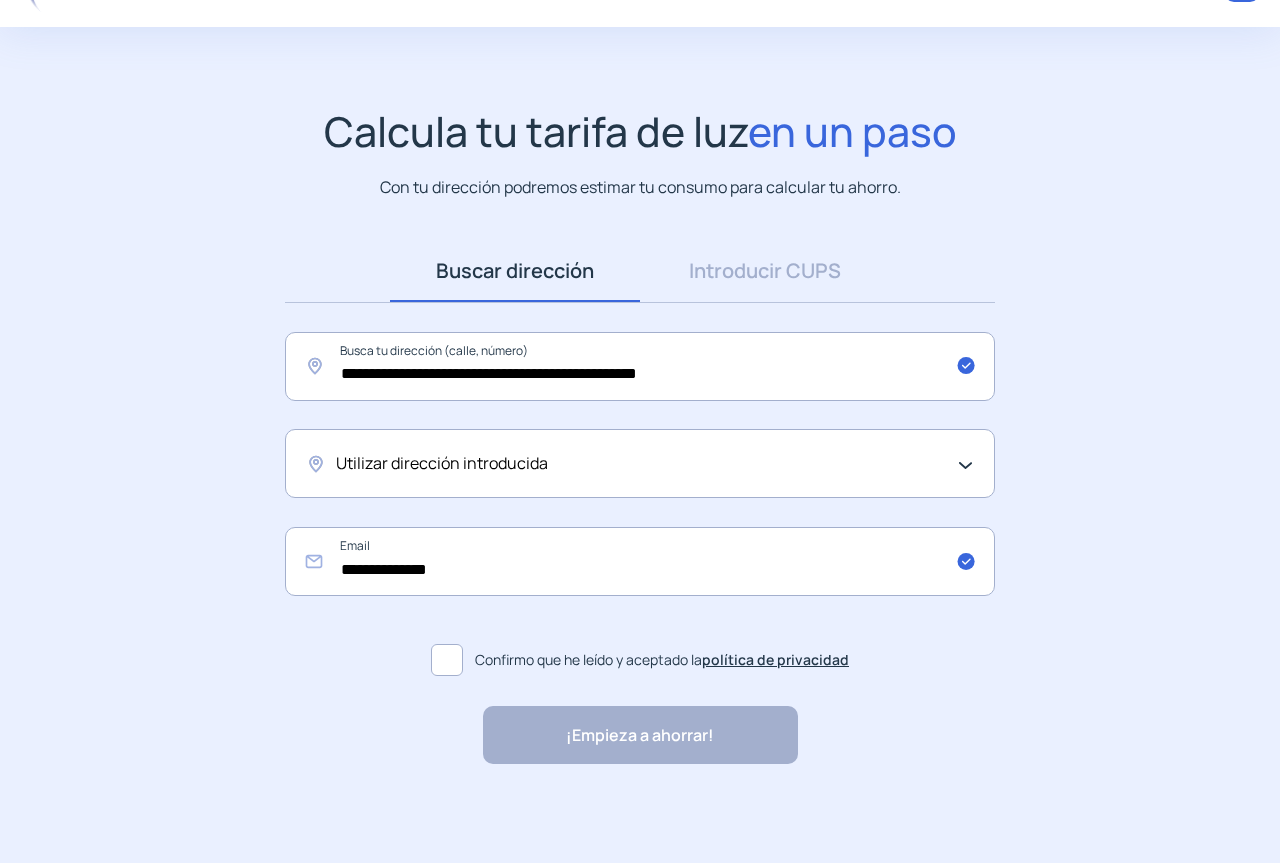 scroll, scrollTop: 60, scrollLeft: 0, axis: vertical 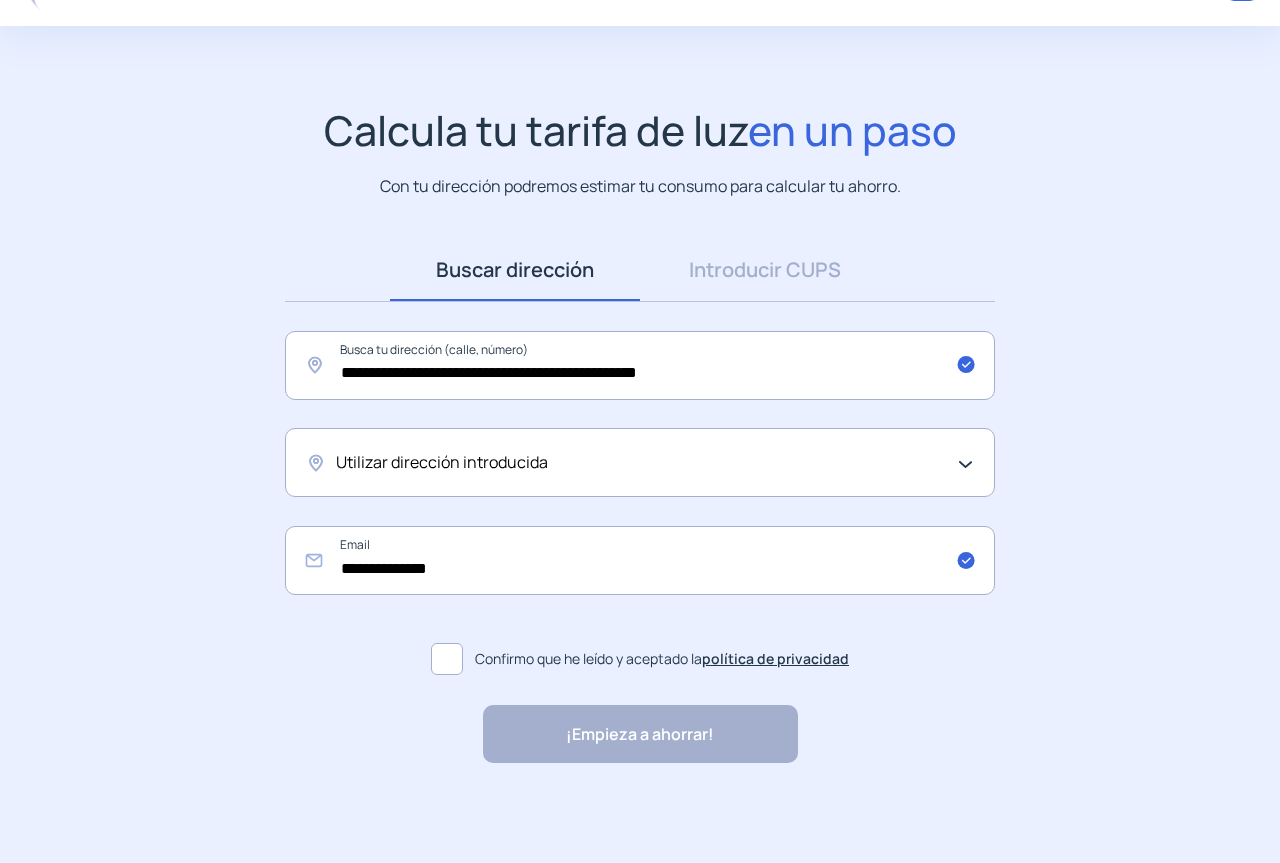 click on "Confirmo que he leído y aceptado la  política de privacidad" 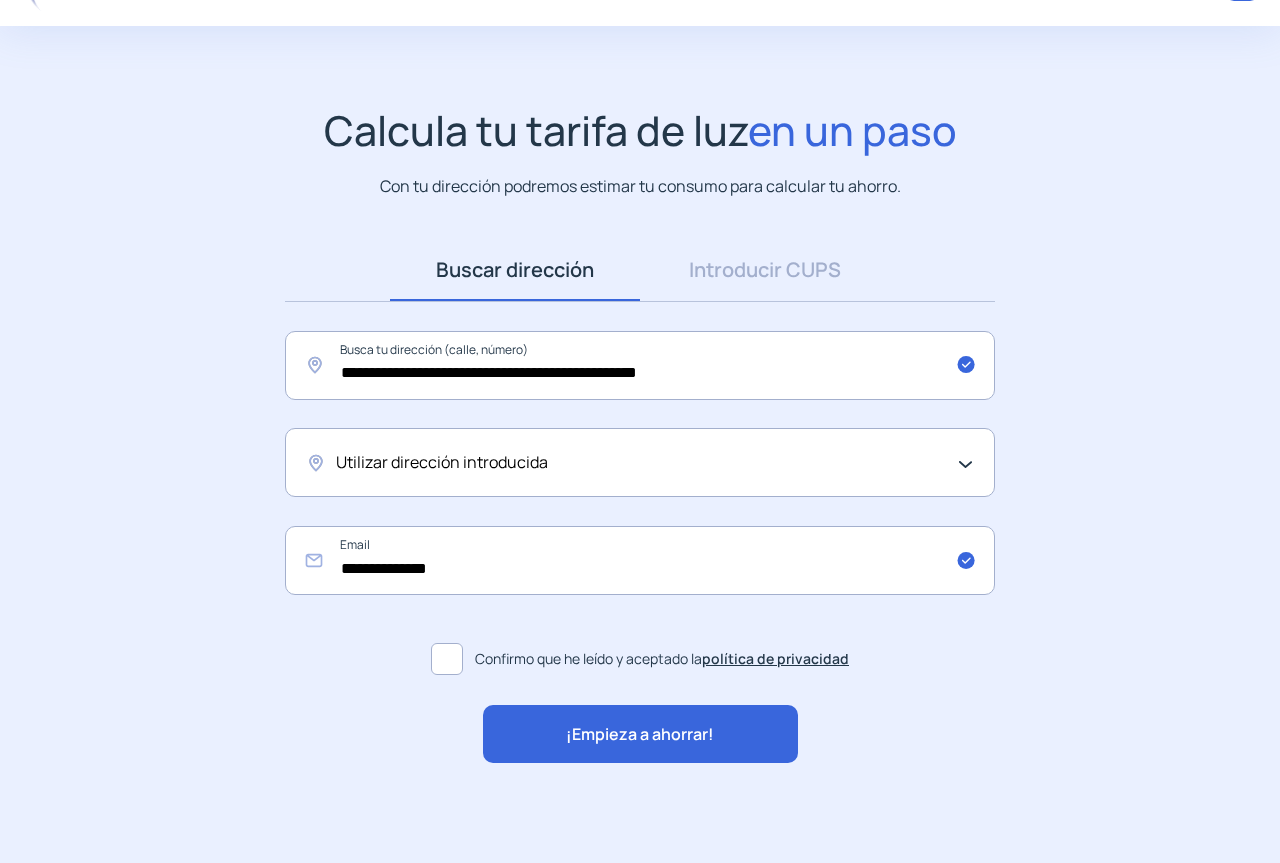 click on "¡Empieza a ahorrar!" 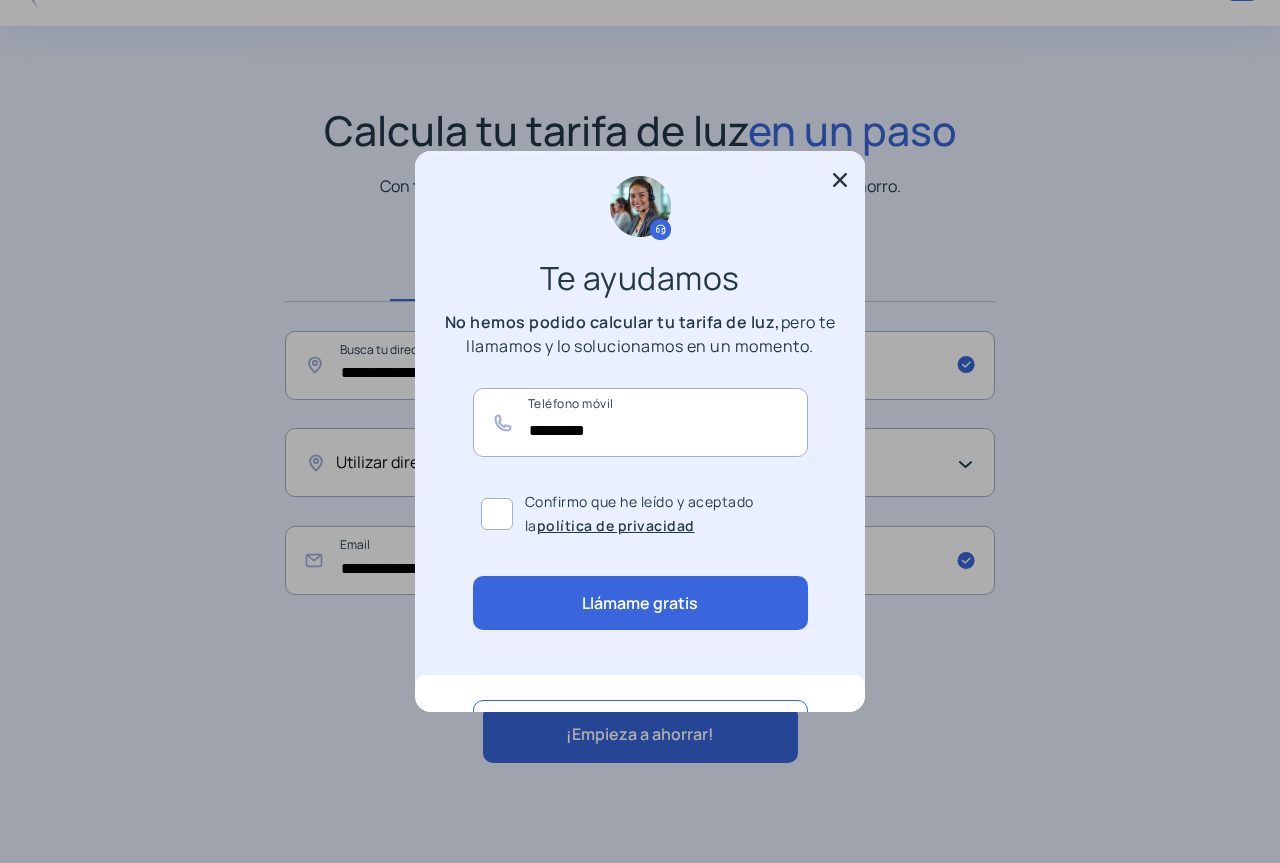 scroll, scrollTop: 0, scrollLeft: 0, axis: both 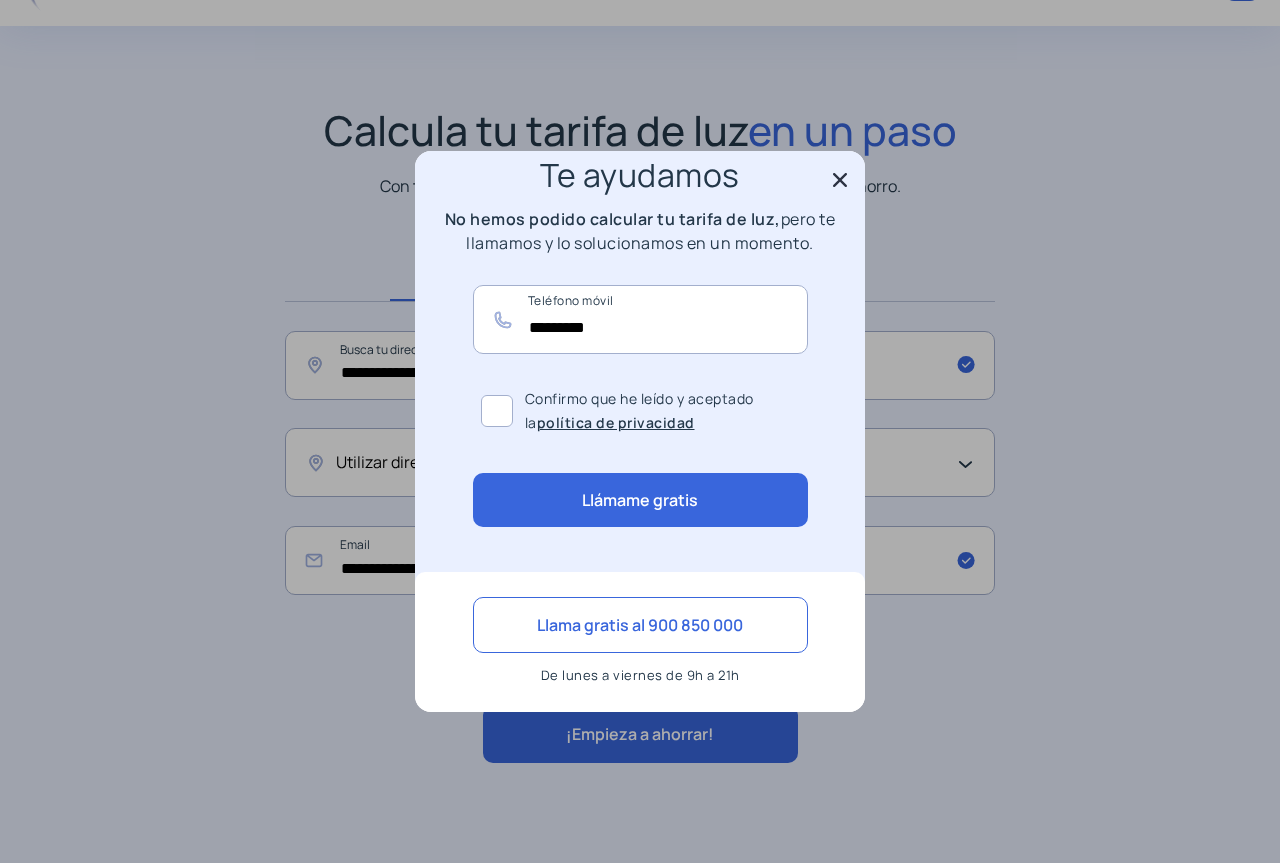 click at bounding box center (840, 182) 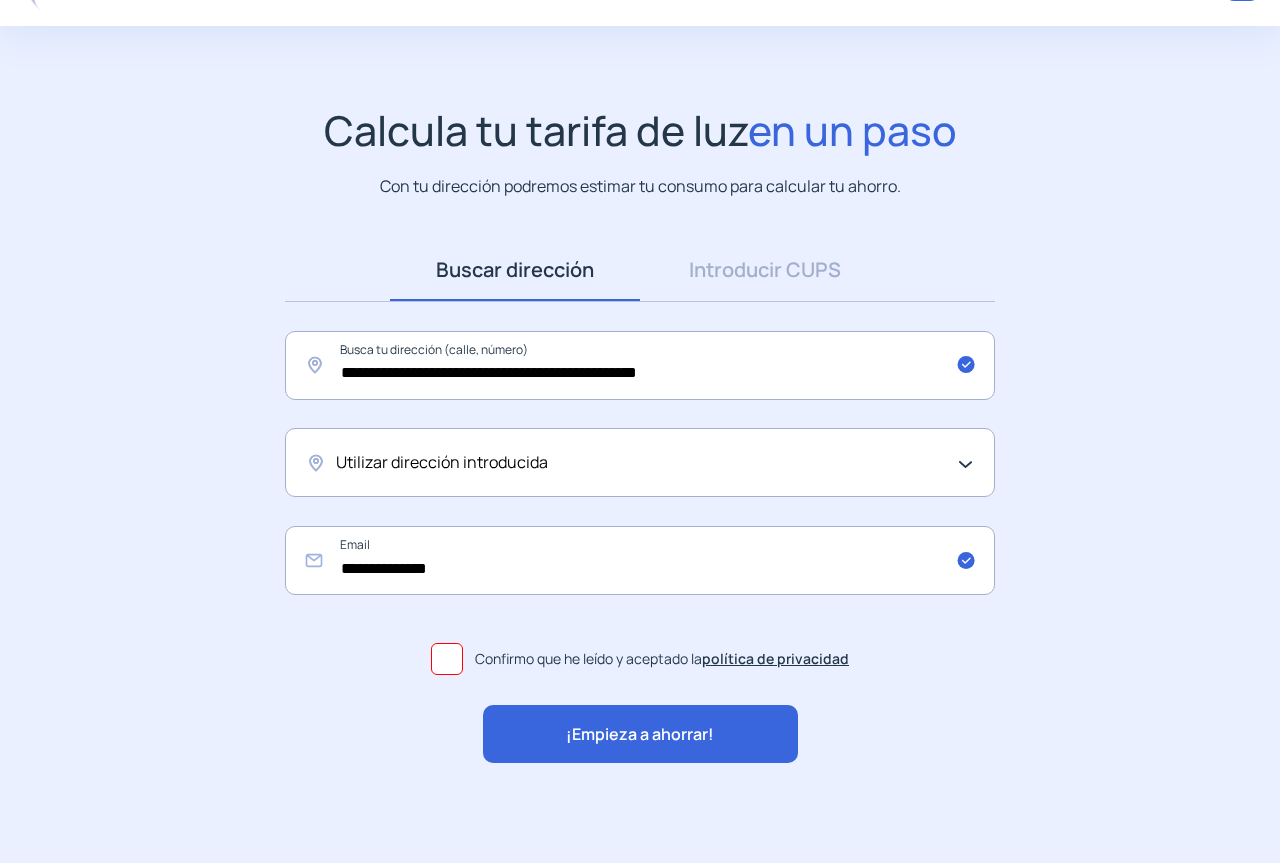 scroll, scrollTop: 60, scrollLeft: 0, axis: vertical 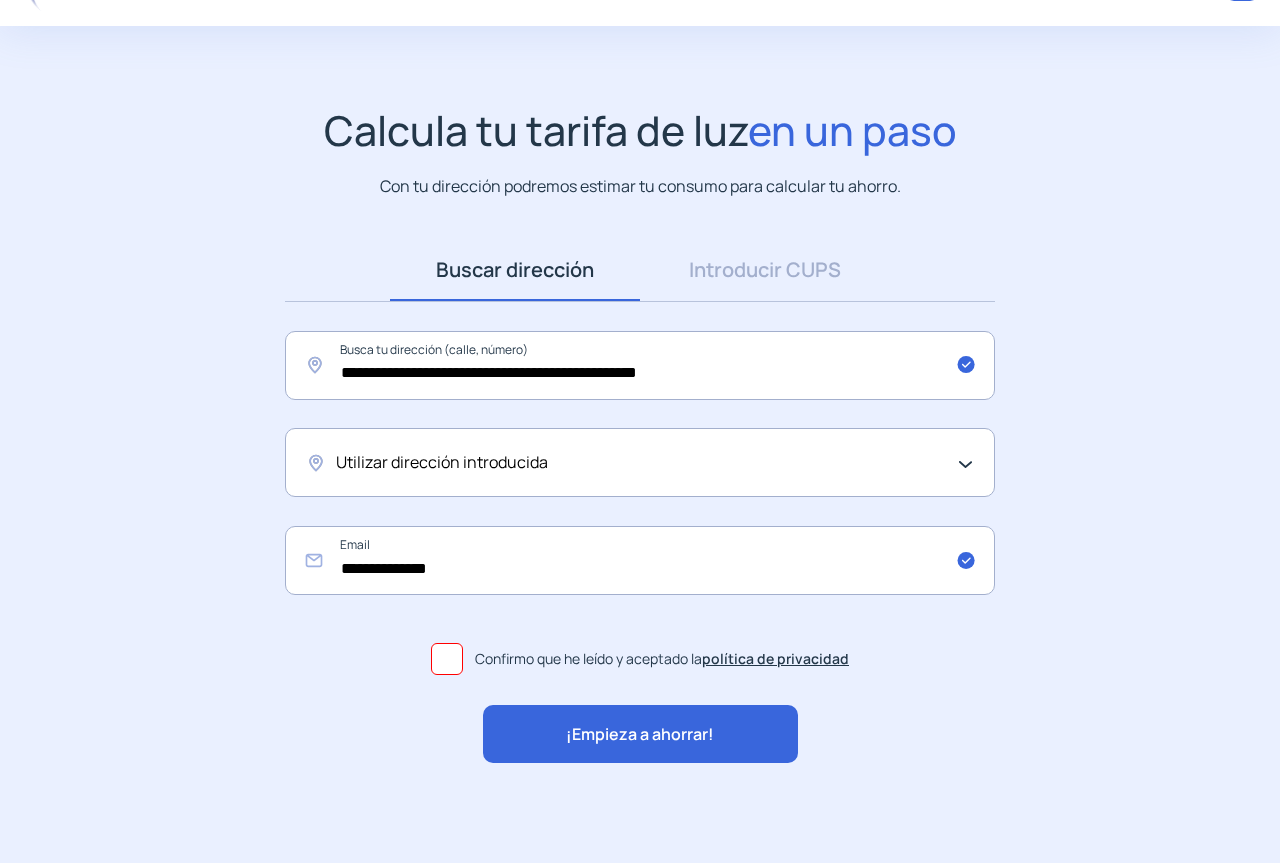 click on "¡Empieza a ahorrar!" 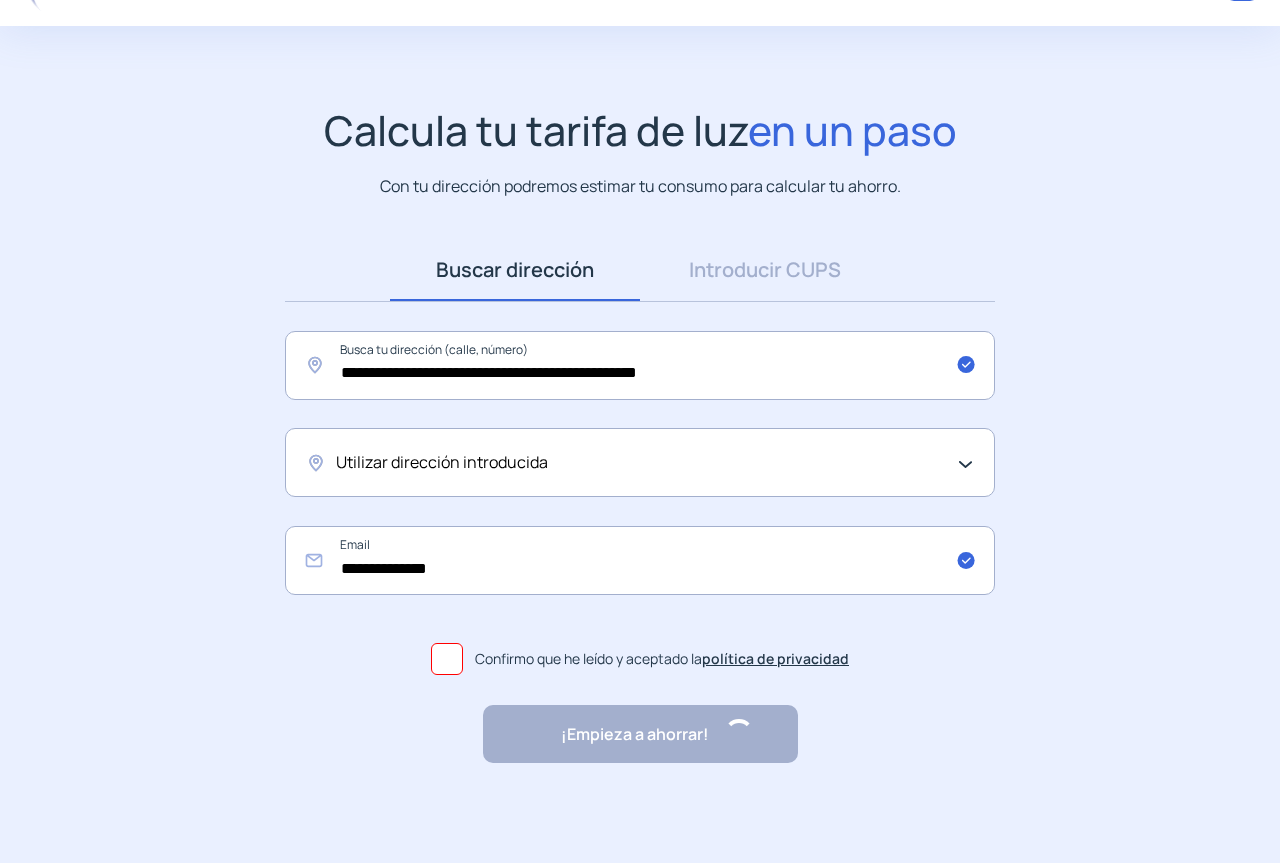 scroll, scrollTop: 0, scrollLeft: 0, axis: both 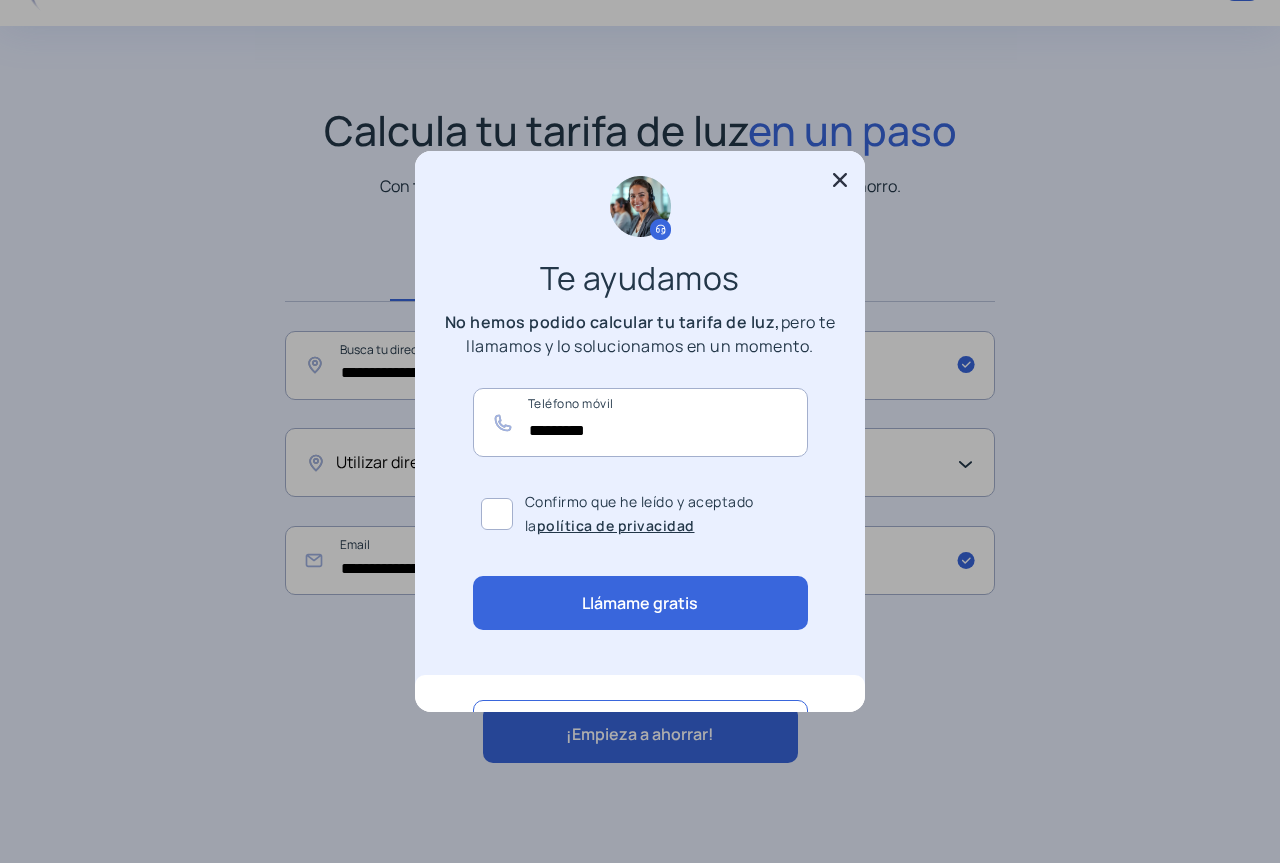 click 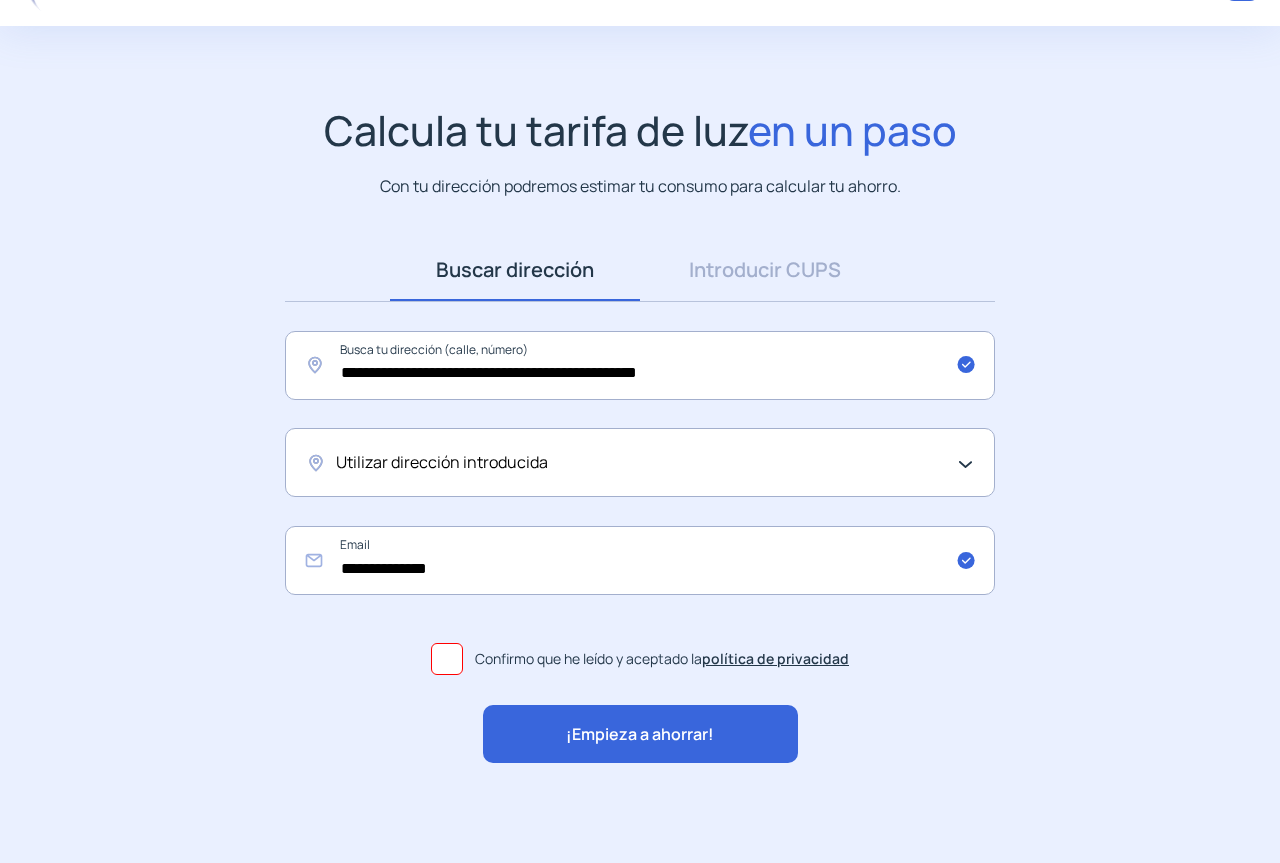 scroll, scrollTop: 60, scrollLeft: 0, axis: vertical 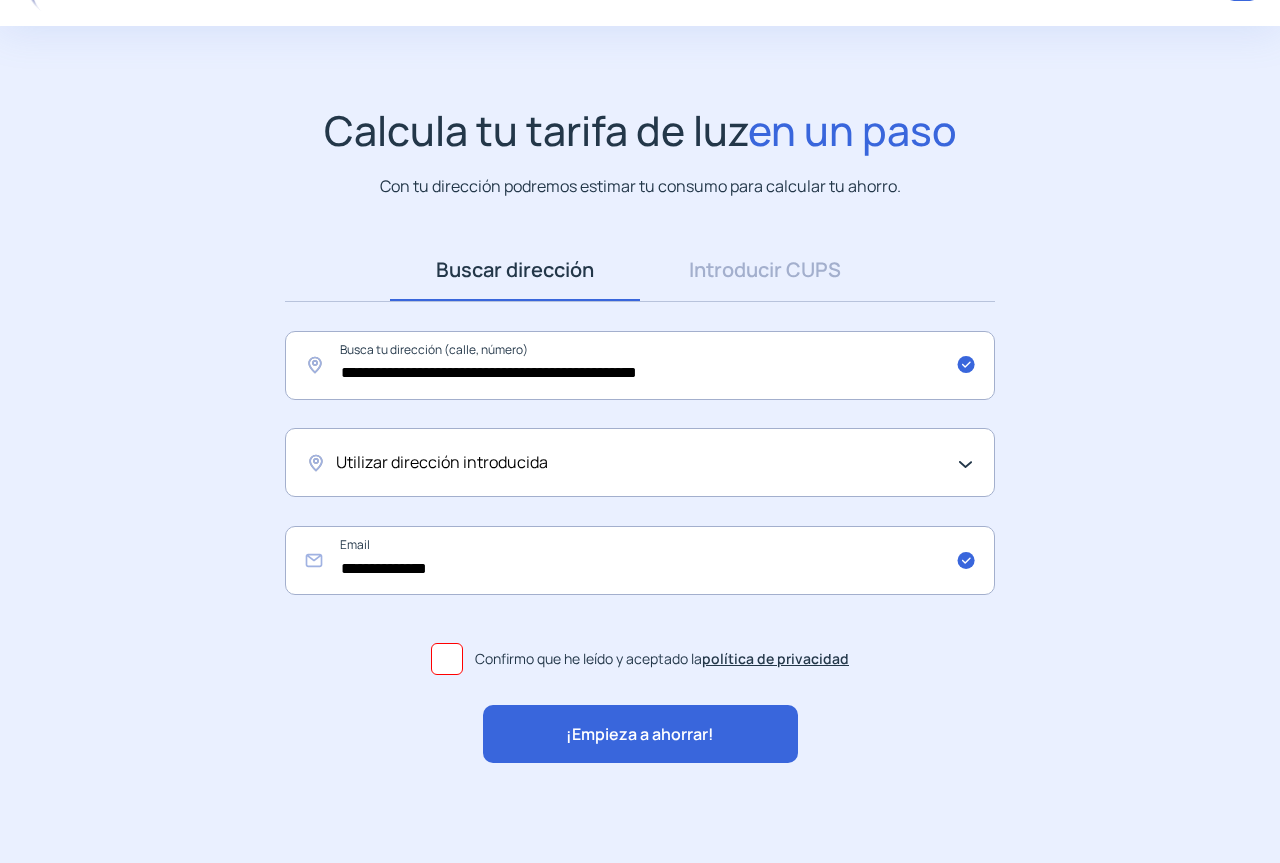 click on "¡Empieza a ahorrar!" 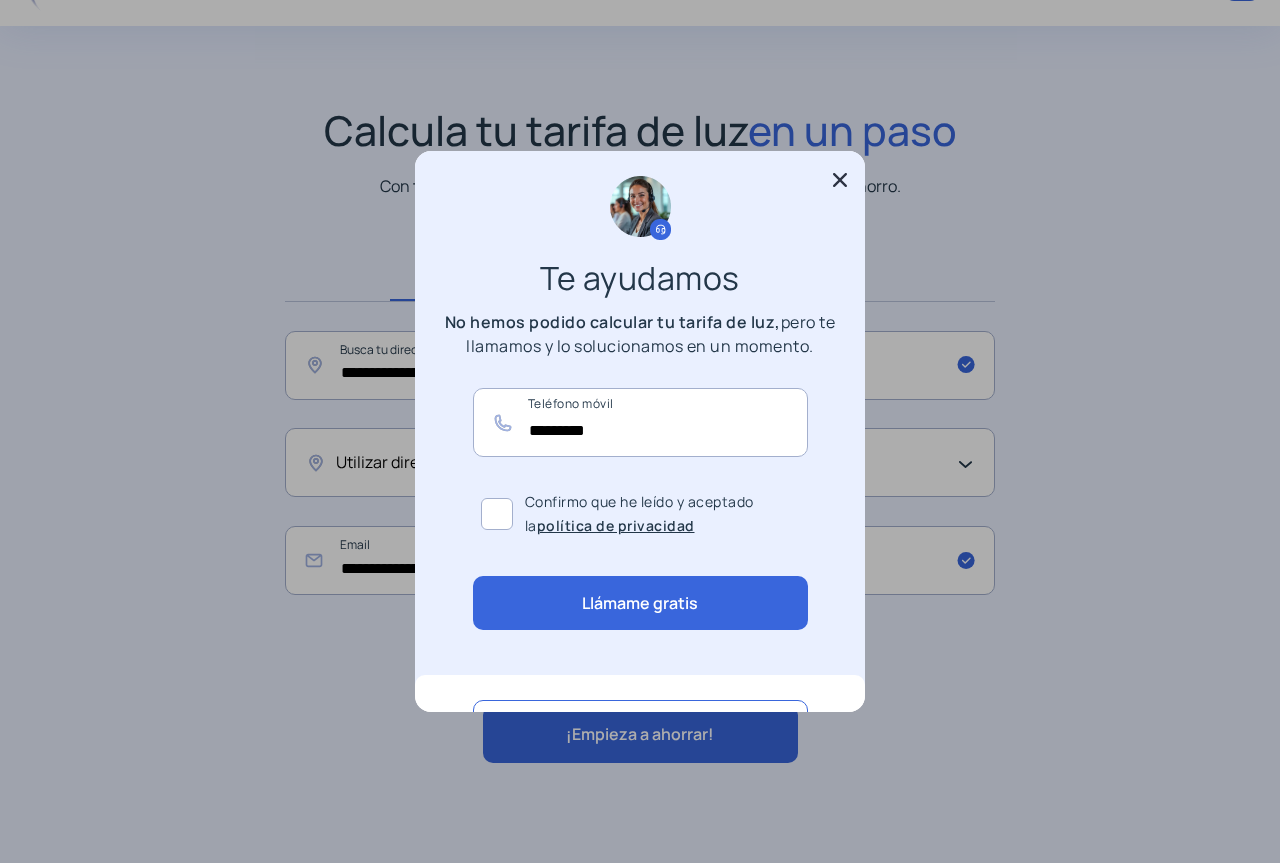 scroll, scrollTop: 0, scrollLeft: 0, axis: both 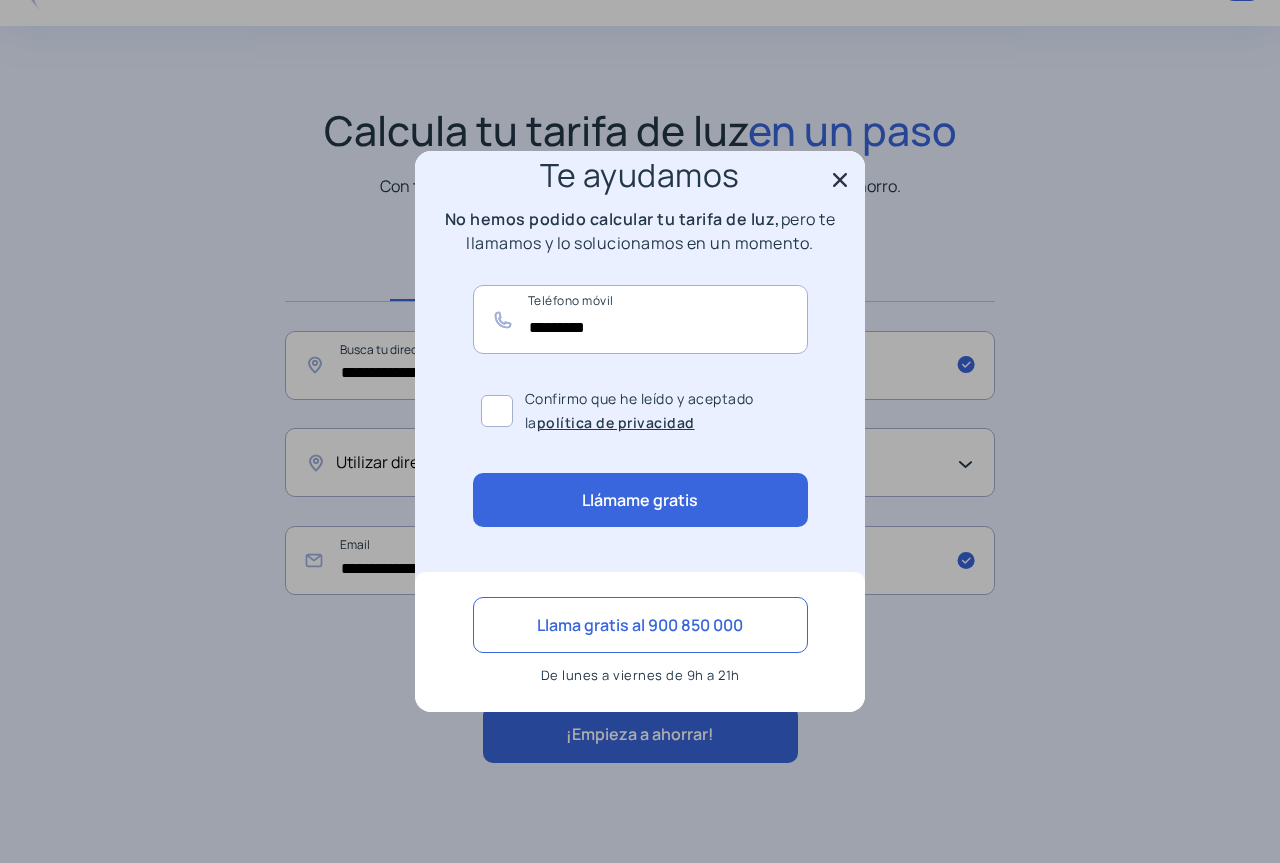 click on "Confirmo que he leído y aceptado la  política de privacidad" at bounding box center [640, 411] 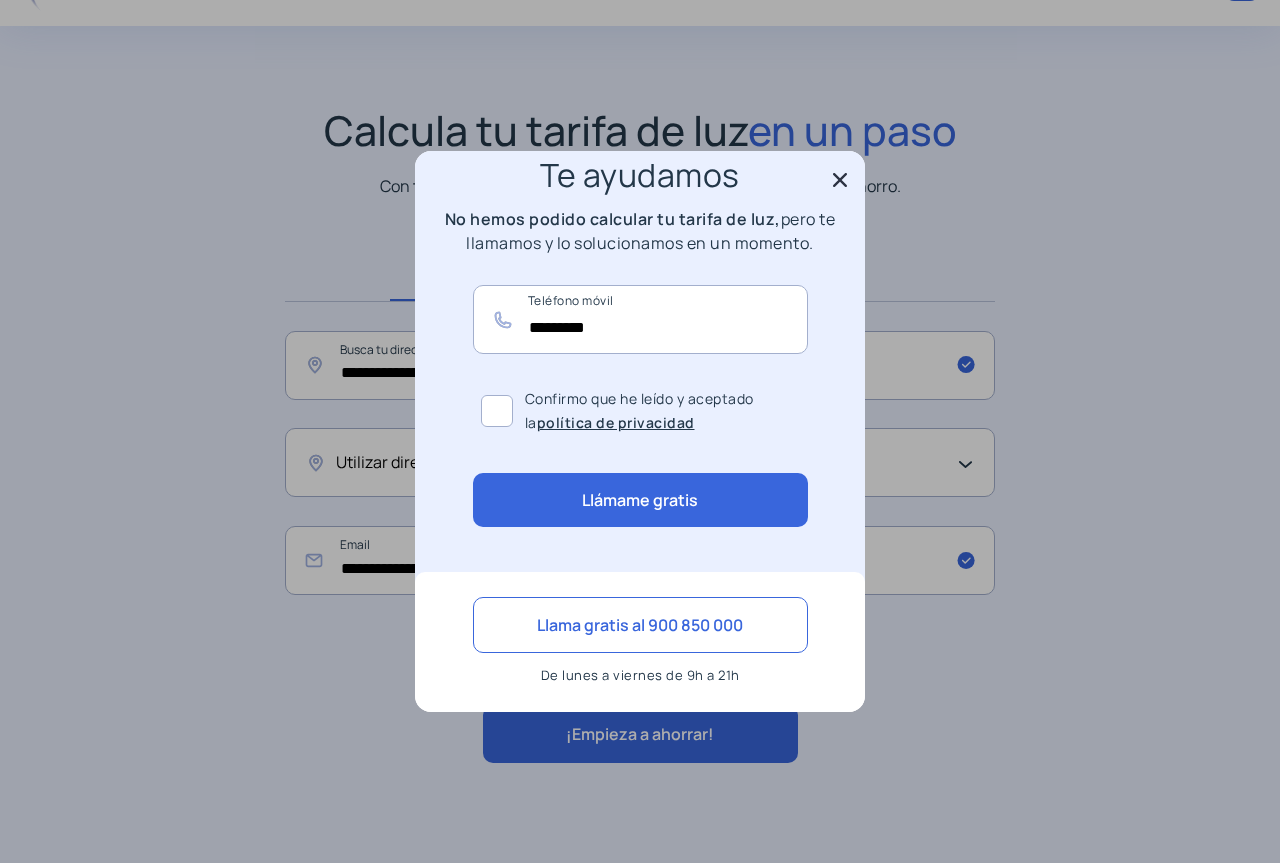 click 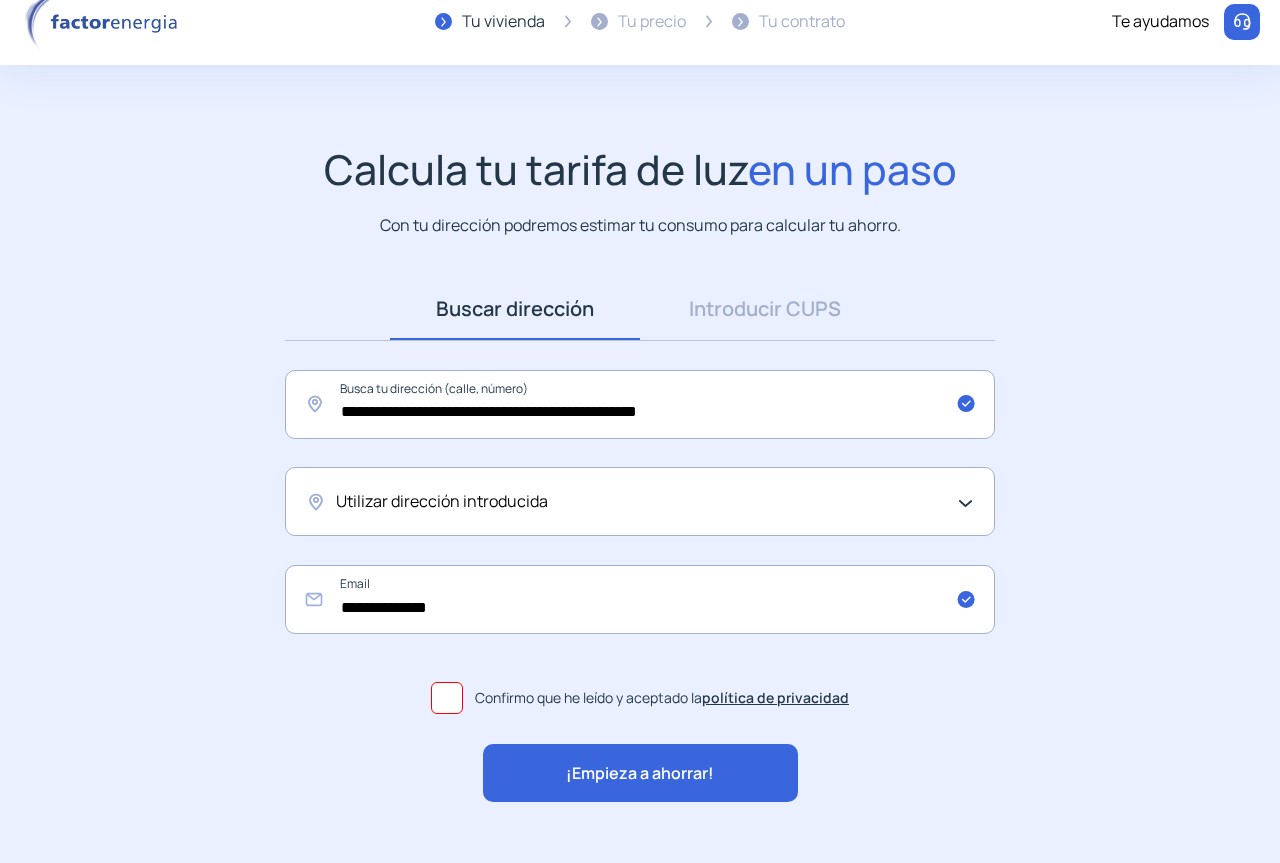 scroll, scrollTop: 0, scrollLeft: 0, axis: both 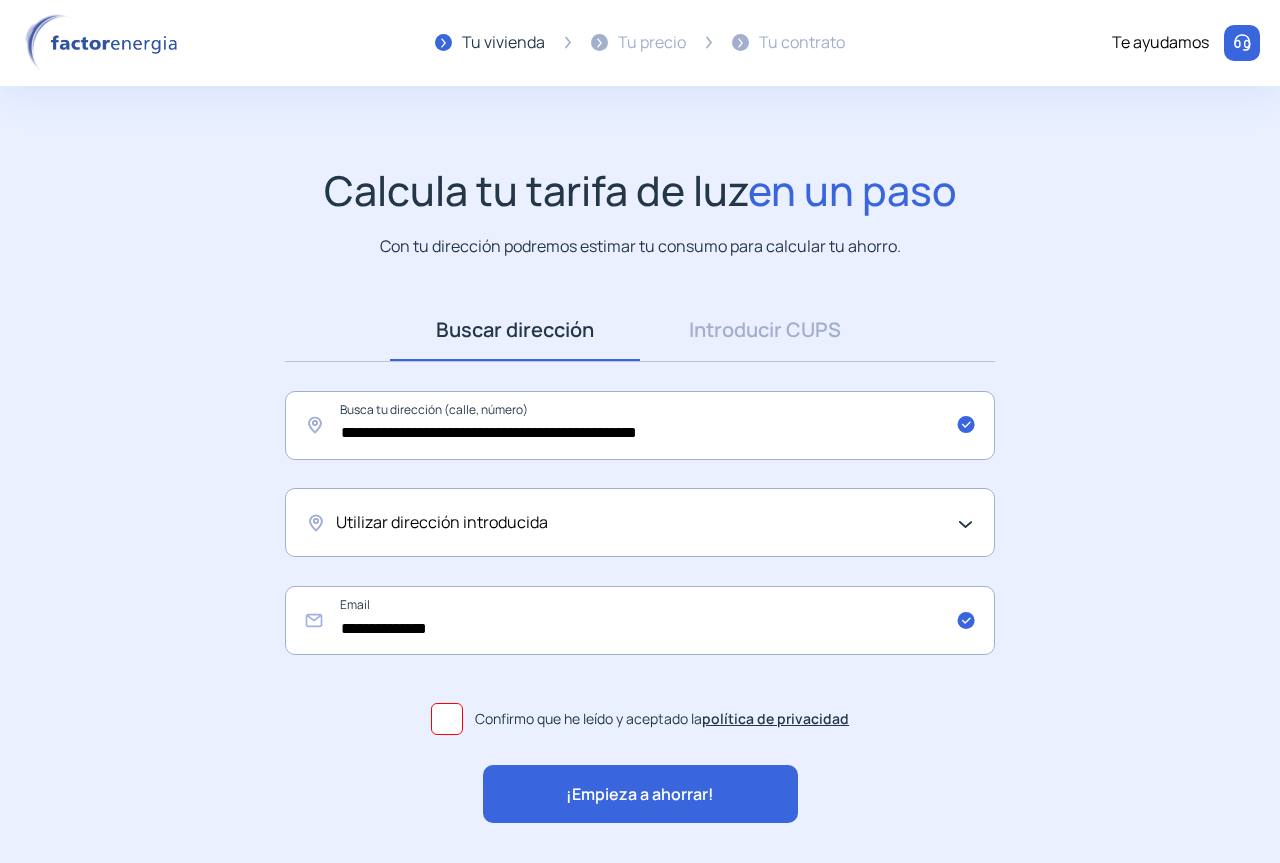 click on "Utilizar dirección introducida" 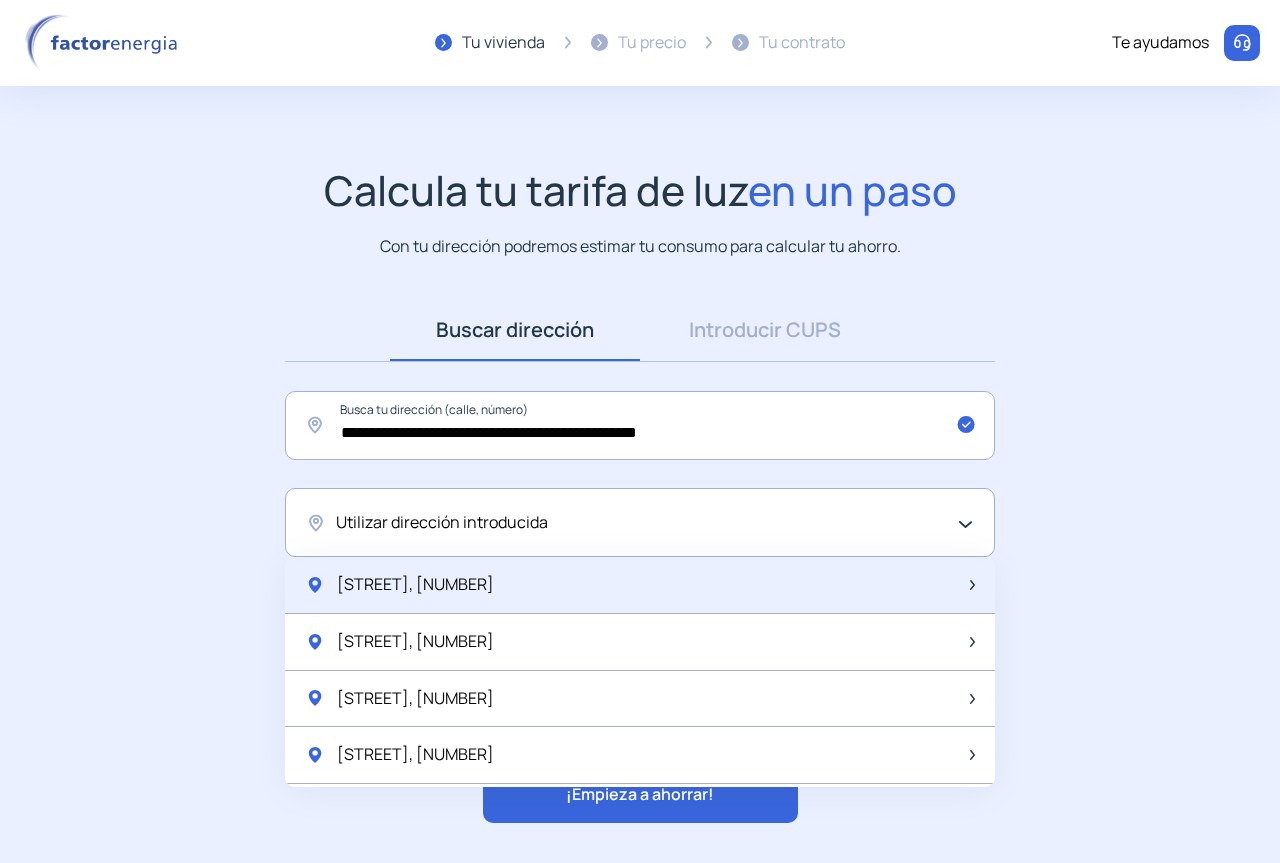 click on "[STREET], [NUMBER]" 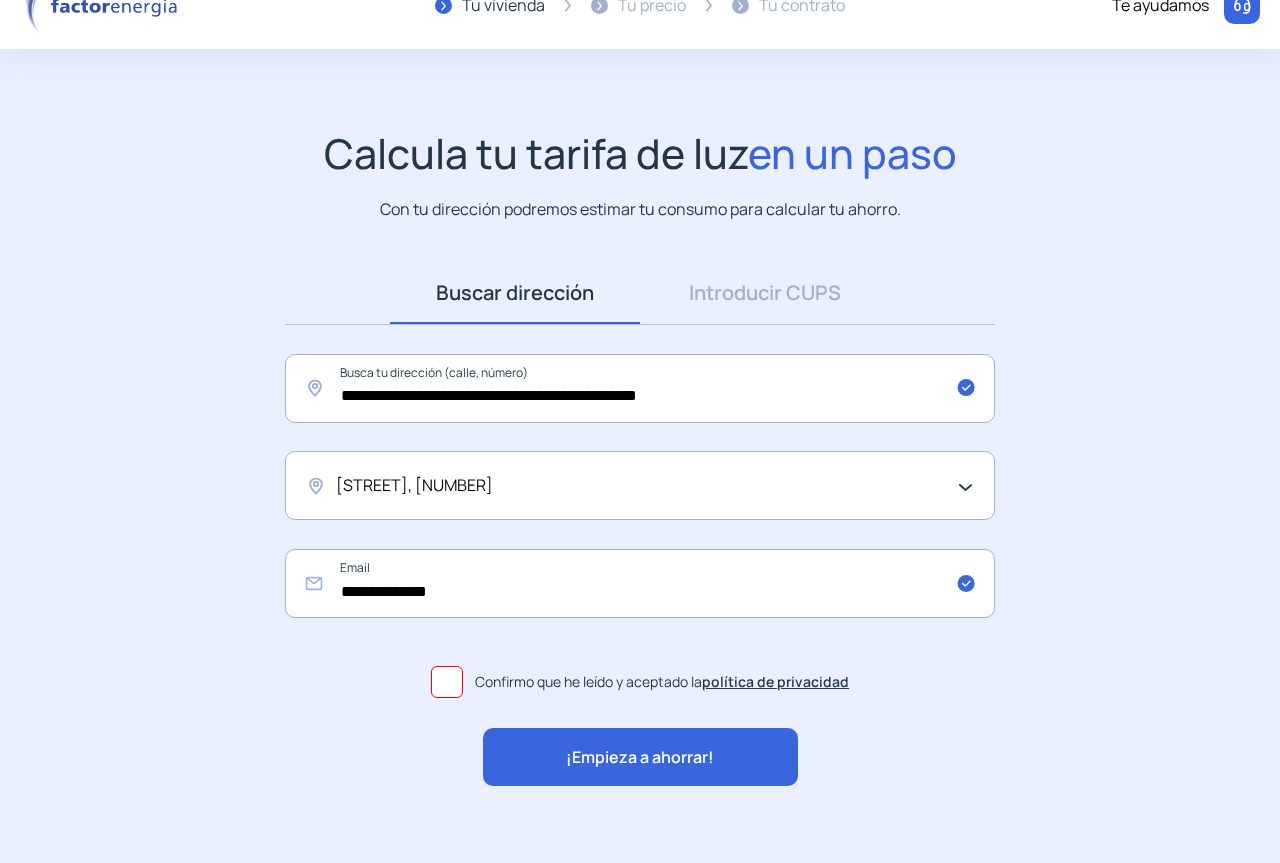 scroll, scrollTop: 60, scrollLeft: 0, axis: vertical 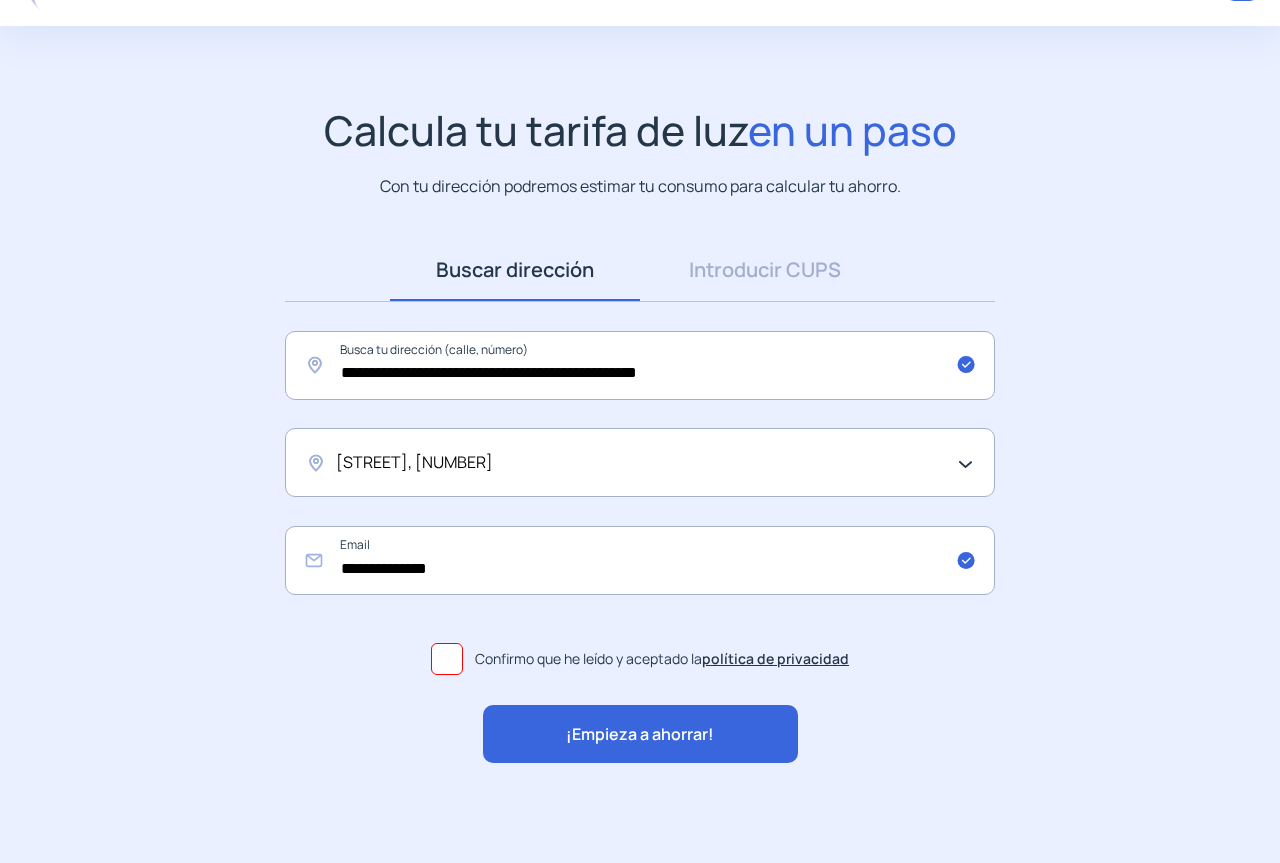 click on "¡Empieza a ahorrar!" 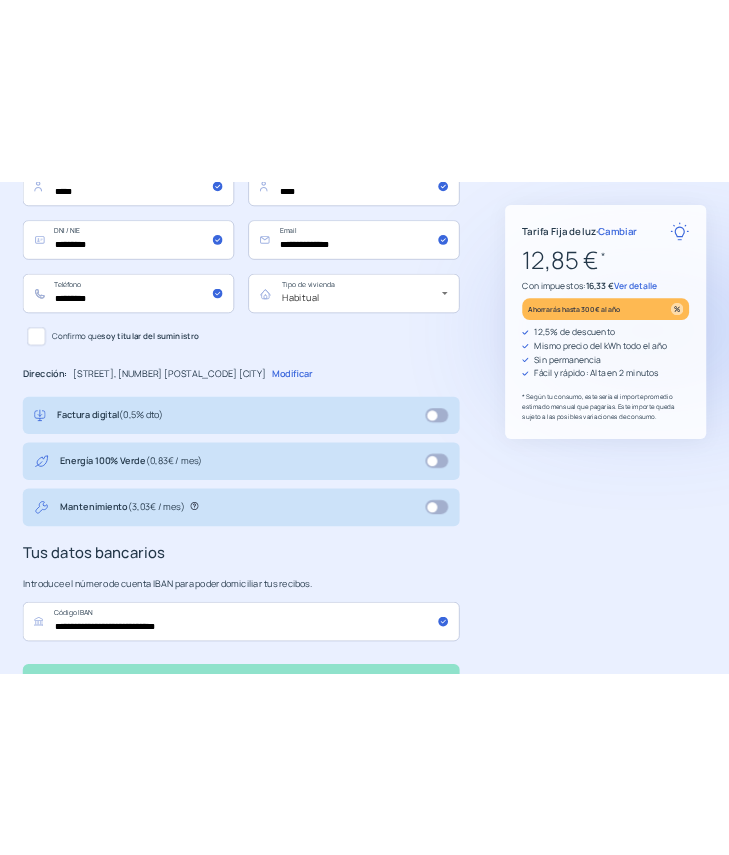 scroll, scrollTop: 14, scrollLeft: 0, axis: vertical 